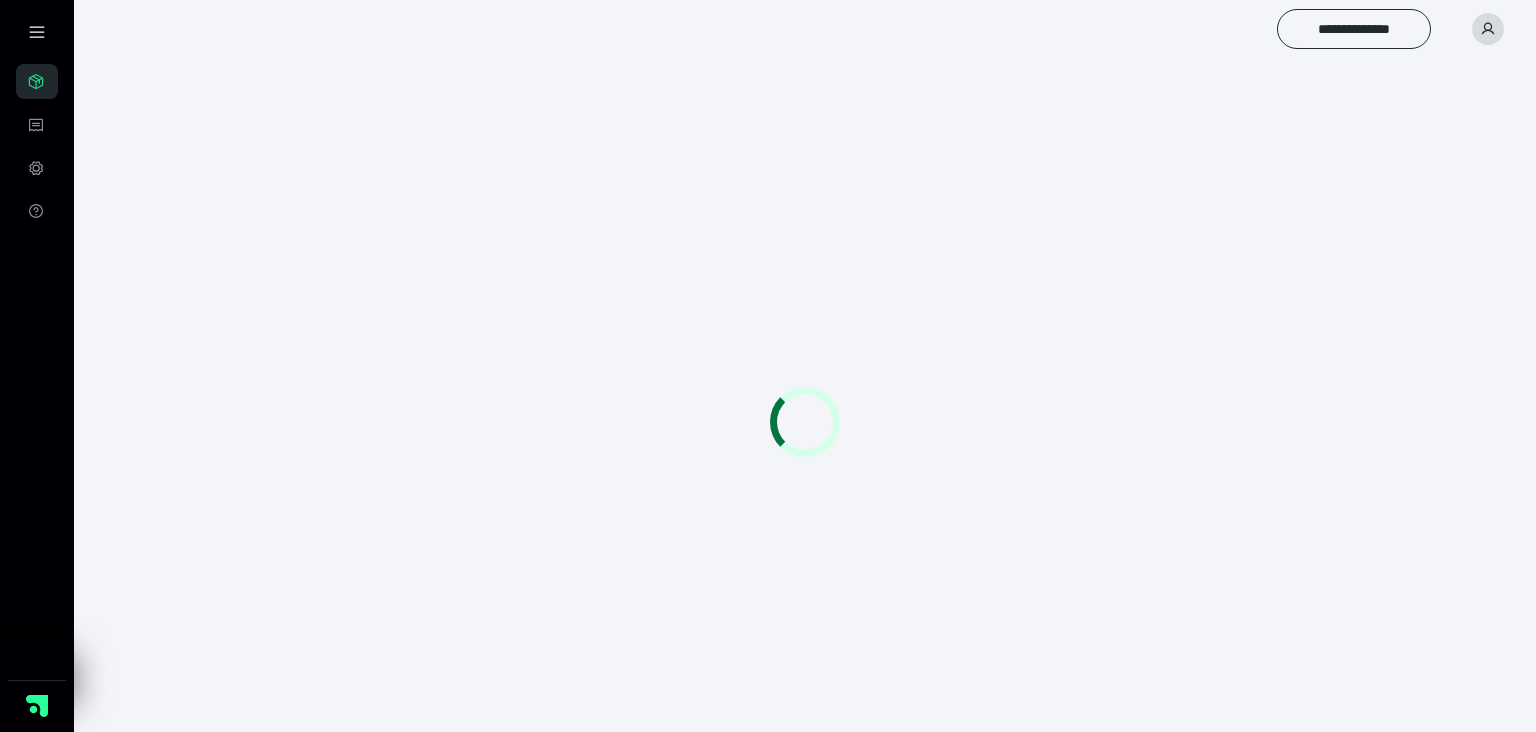 scroll, scrollTop: 0, scrollLeft: 0, axis: both 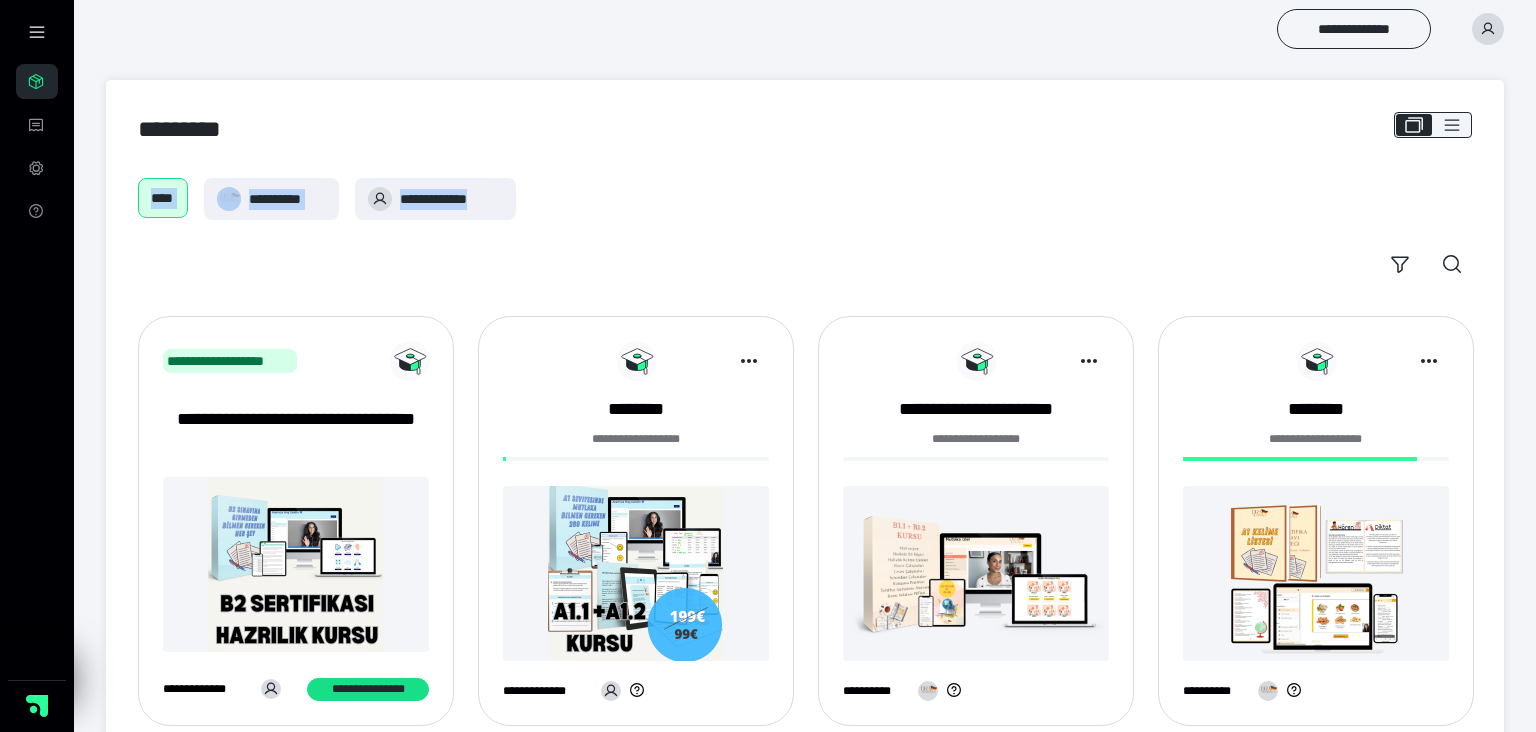 drag, startPoint x: 1534, startPoint y: 92, endPoint x: 1535, endPoint y: 151, distance: 59.008472 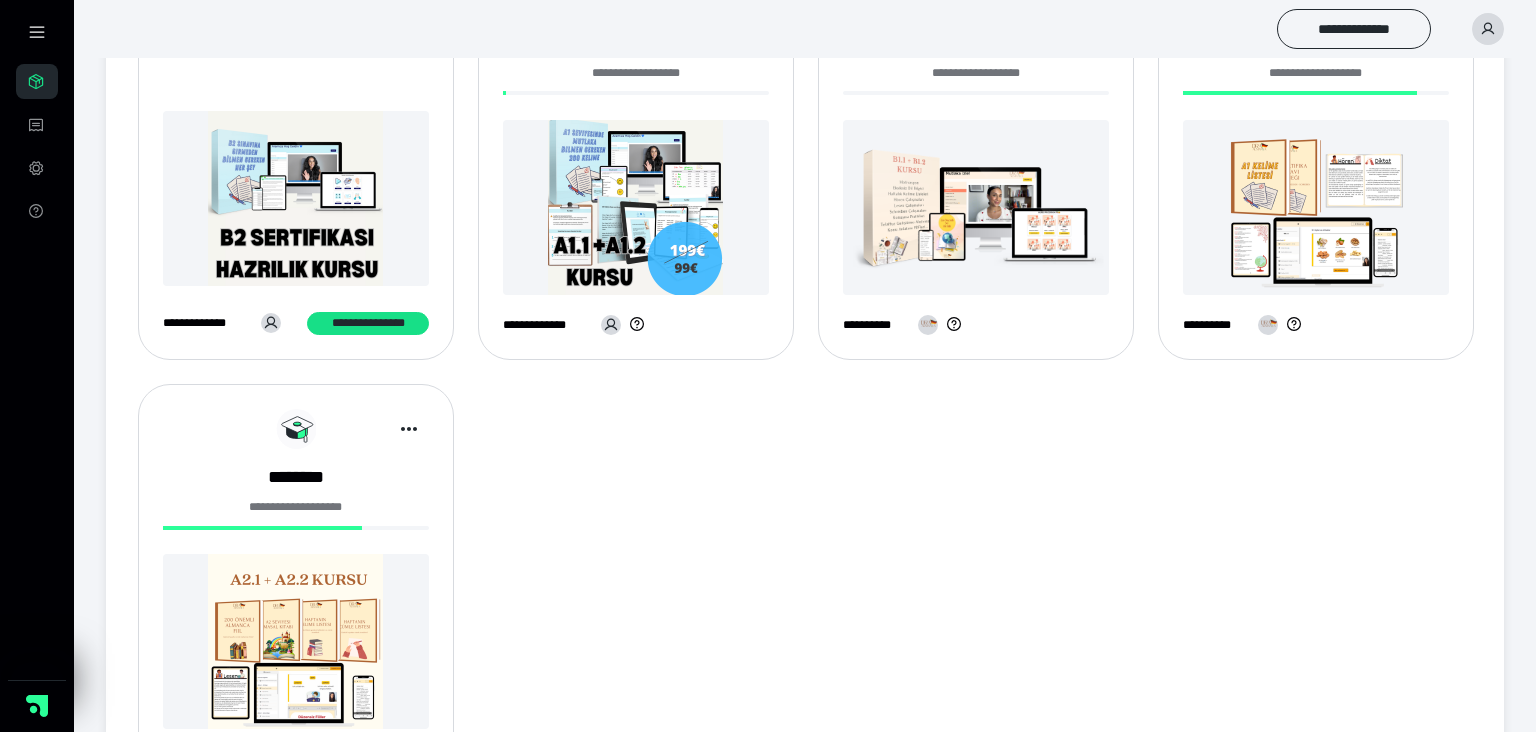 scroll, scrollTop: 483, scrollLeft: 0, axis: vertical 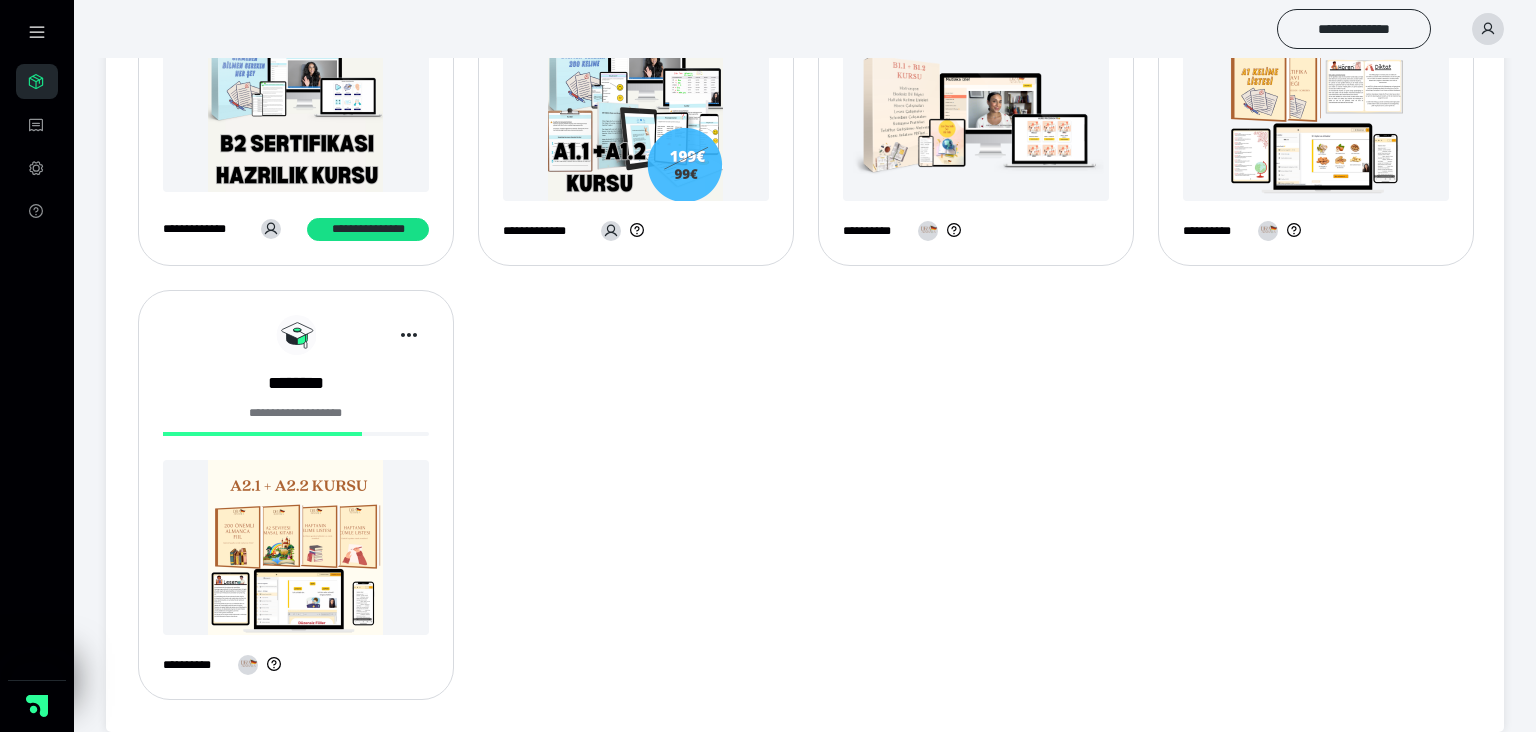 click at bounding box center [296, 547] 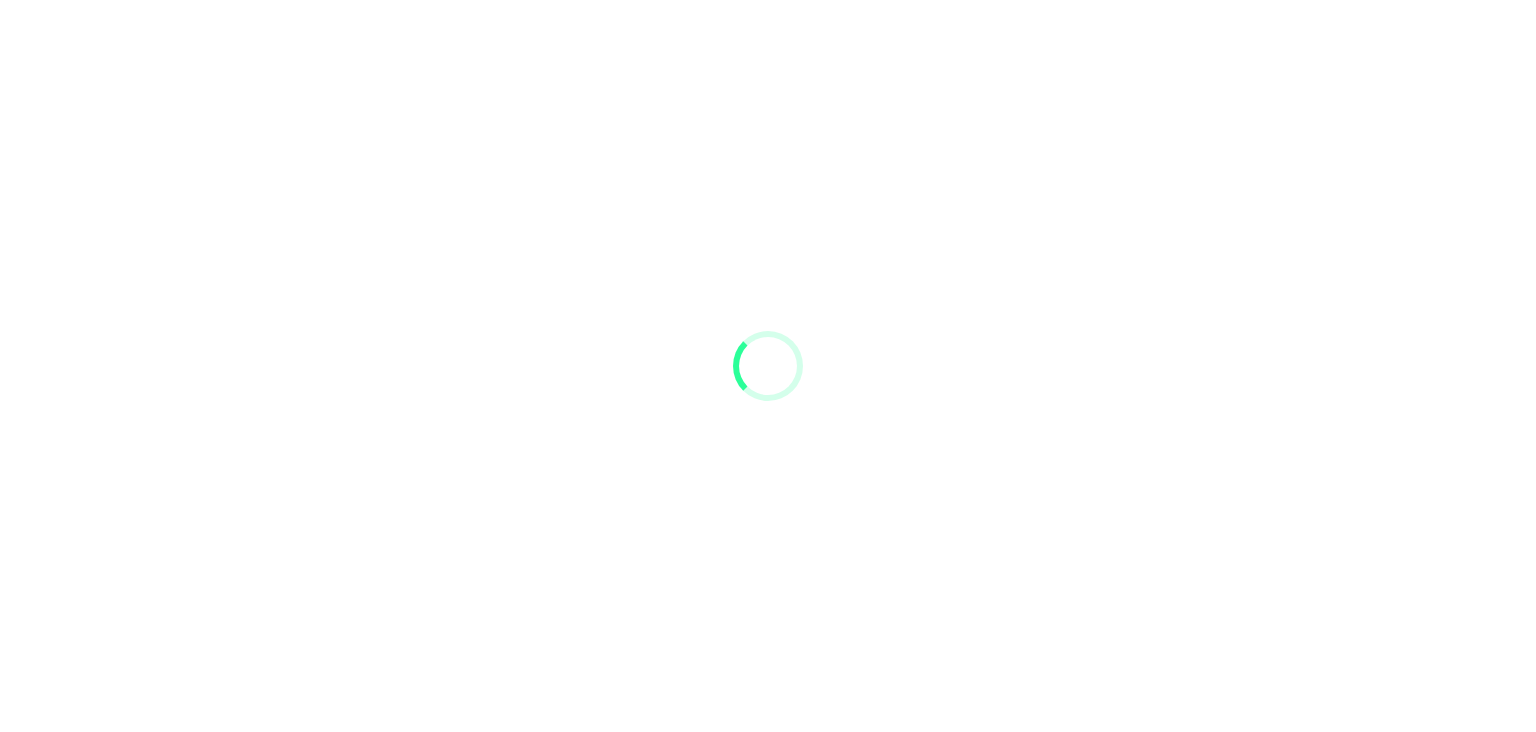 scroll, scrollTop: 0, scrollLeft: 0, axis: both 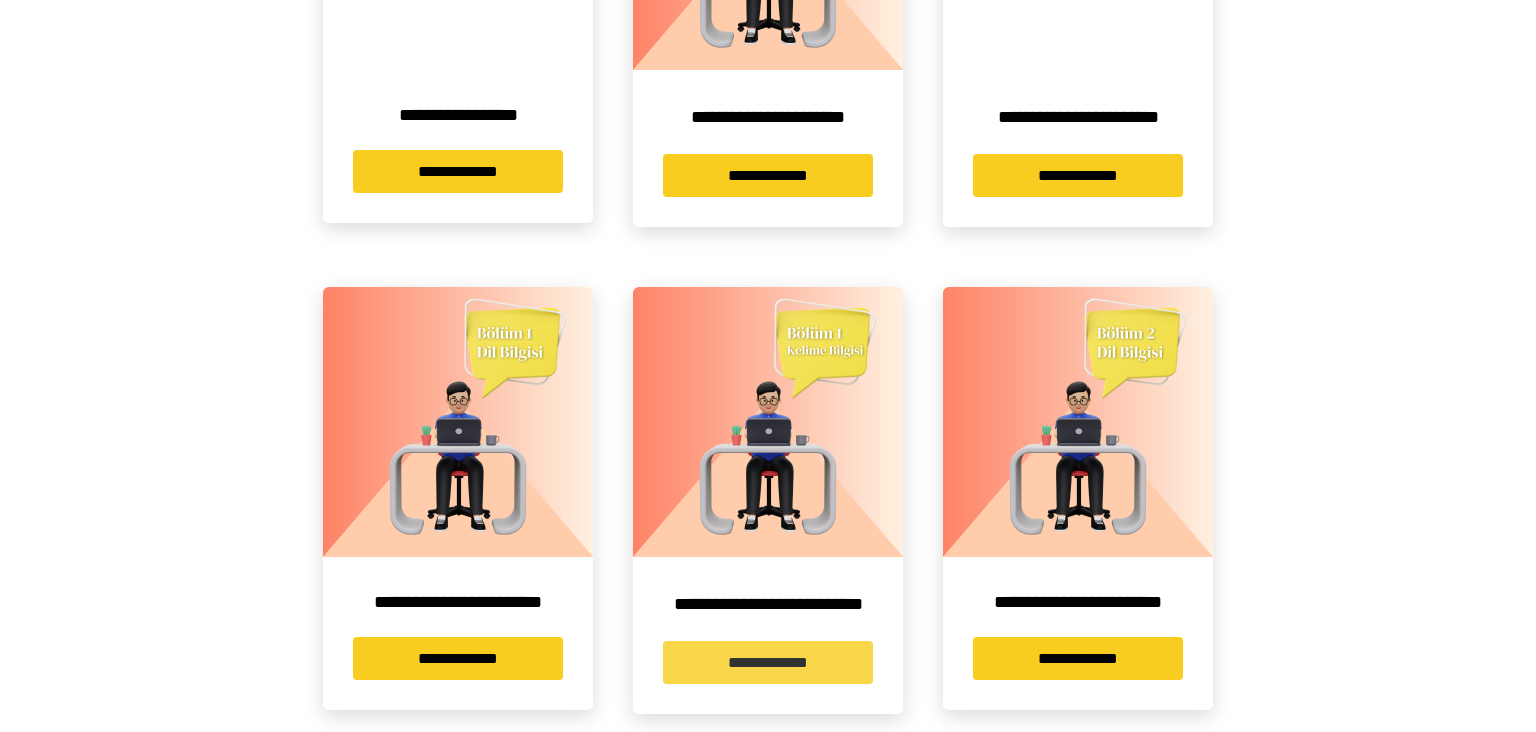 click on "**********" at bounding box center (768, 662) 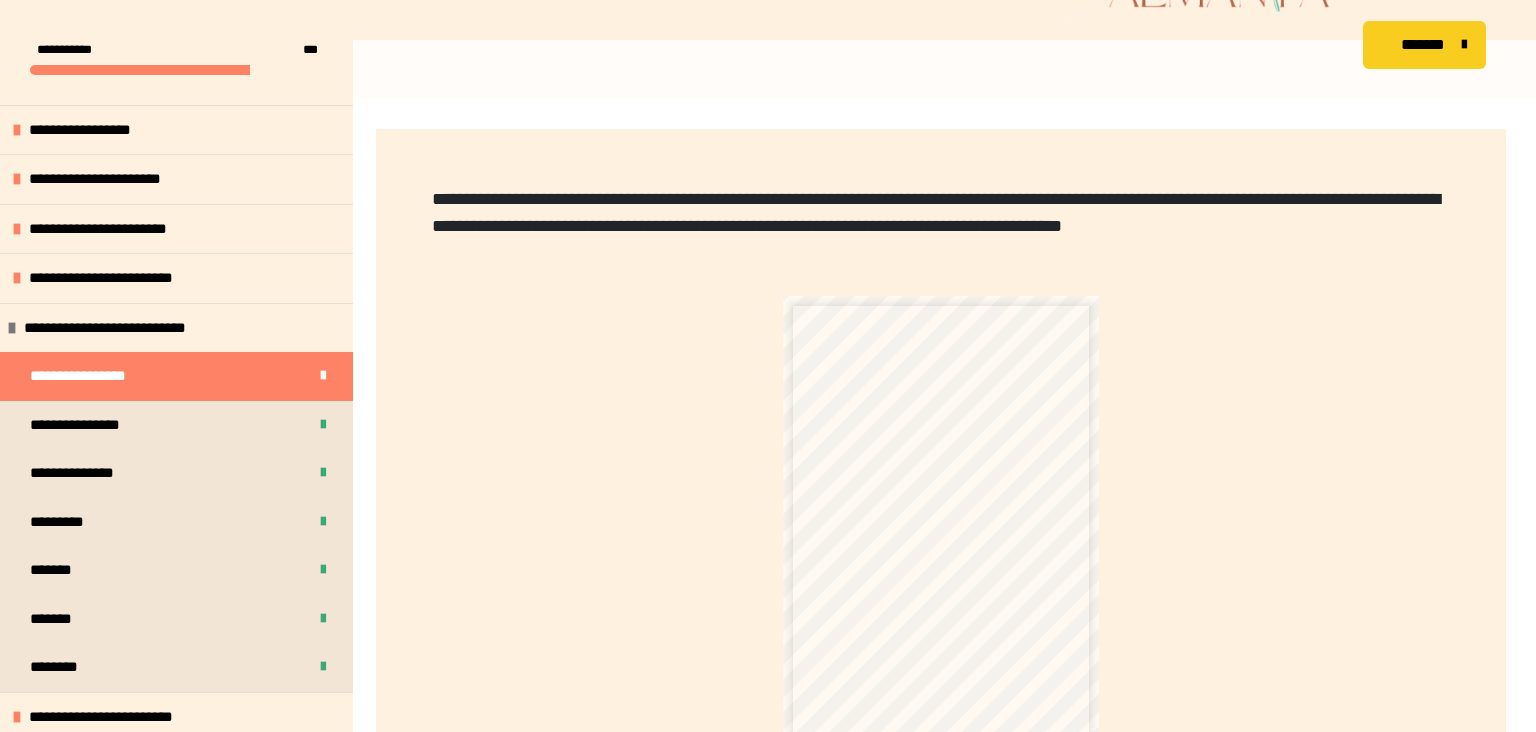 scroll, scrollTop: 427, scrollLeft: 0, axis: vertical 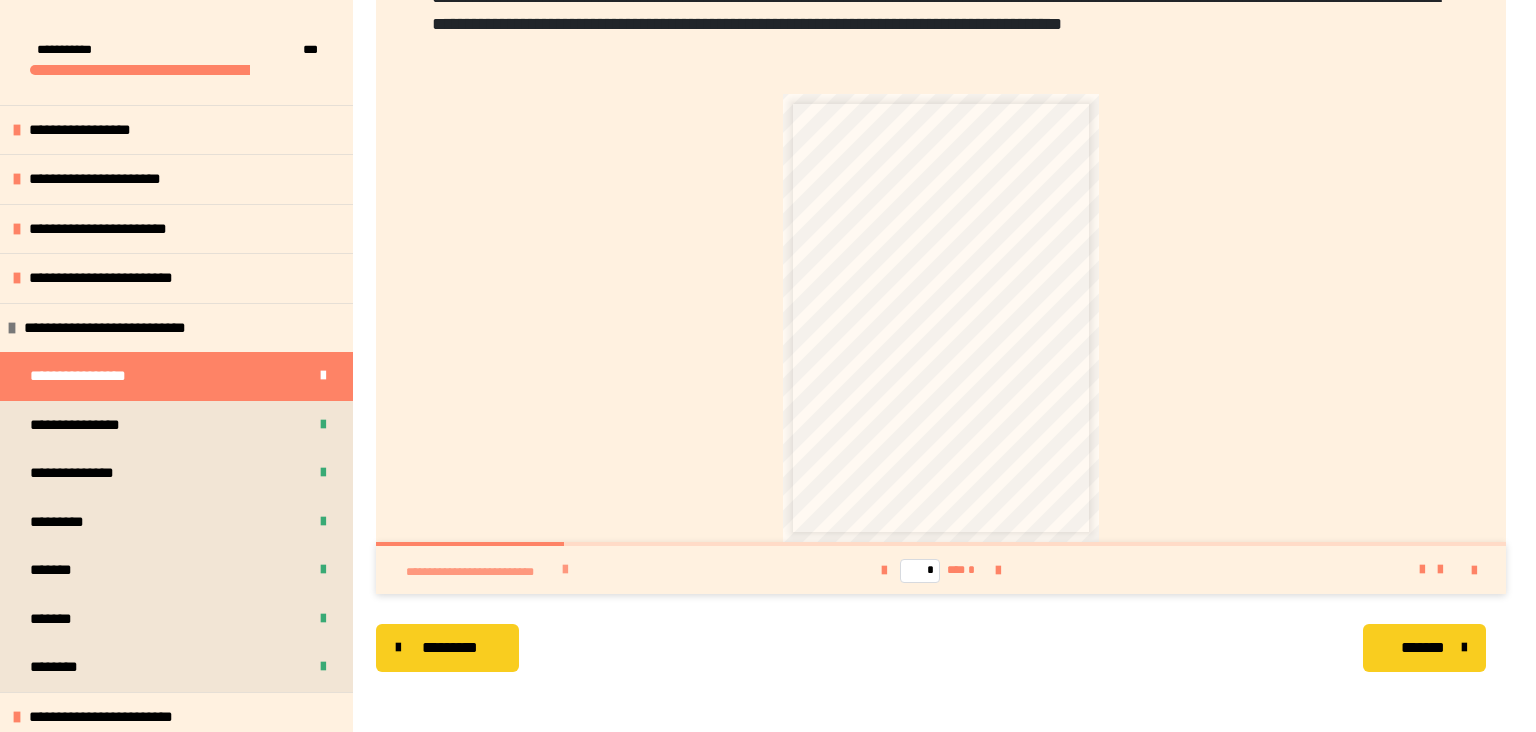 click on "**********" at bounding box center [600, 570] 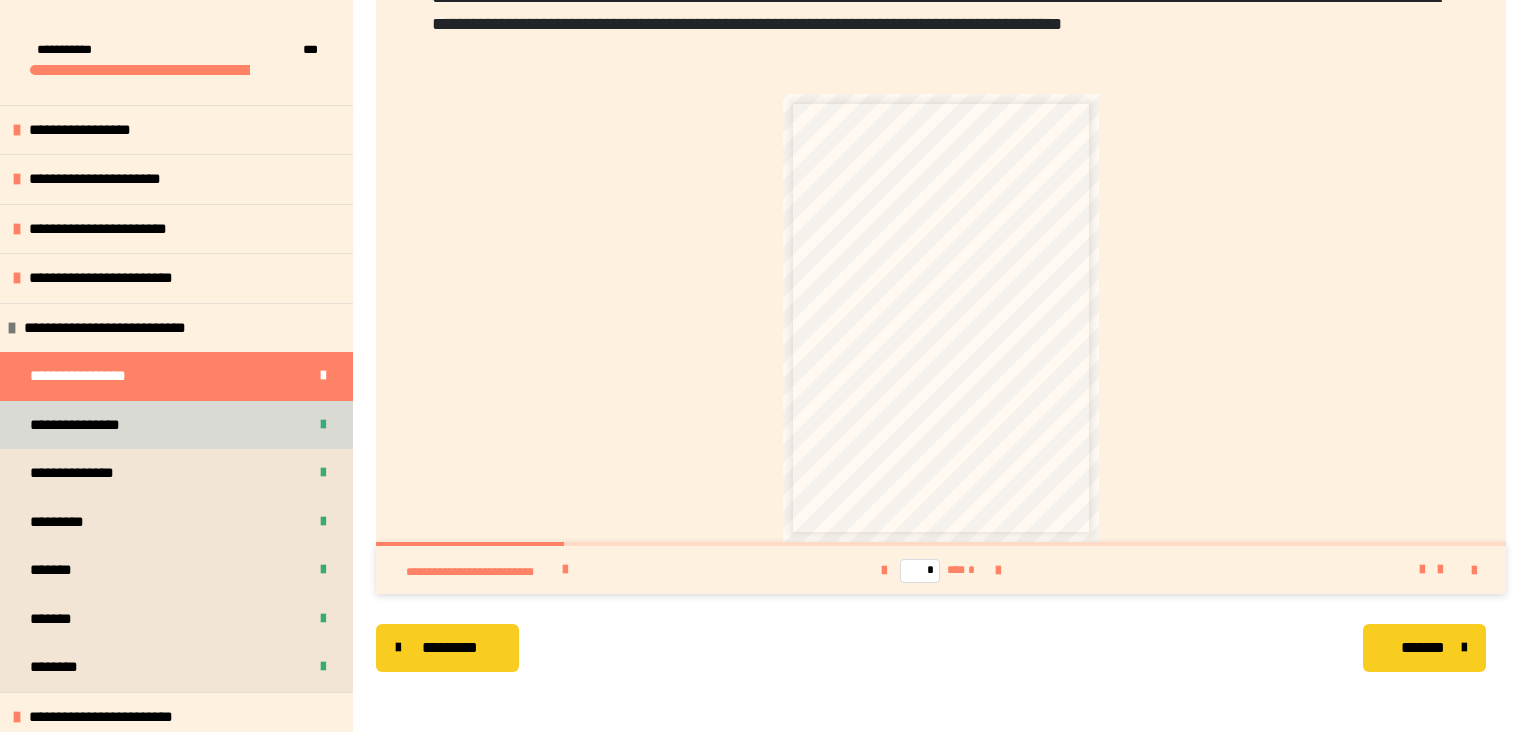 click on "**********" at bounding box center [176, 425] 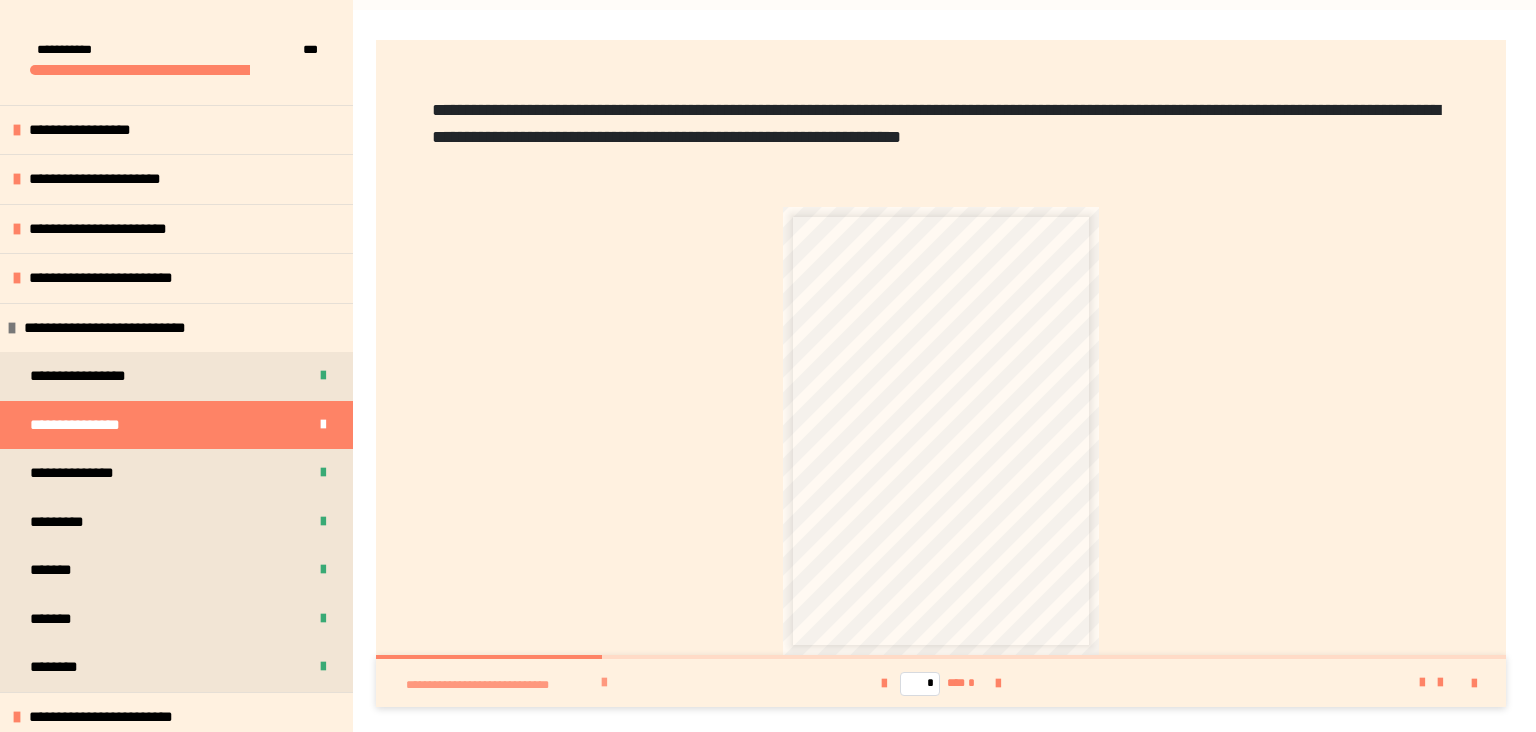click on "**********" at bounding box center (600, 683) 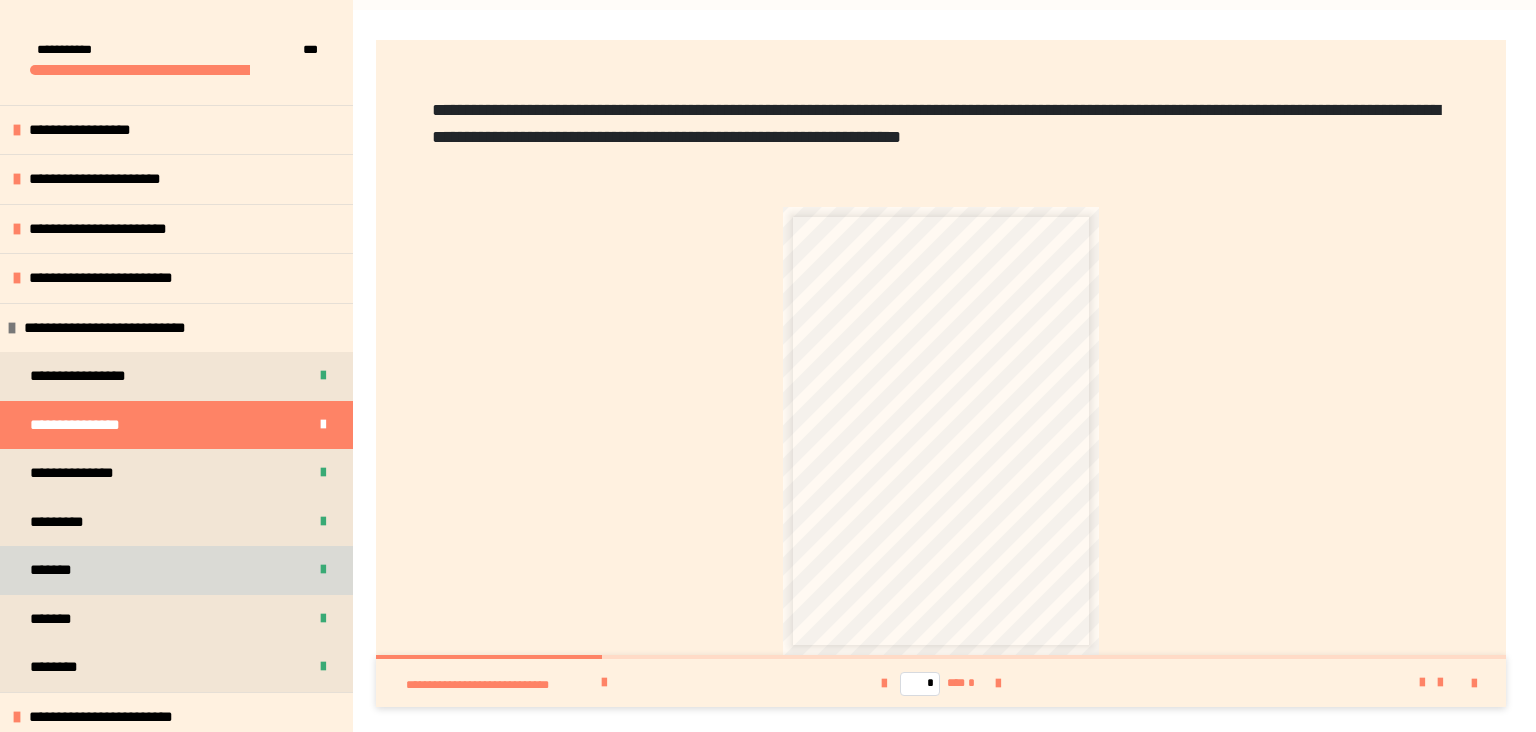 click on "*******" at bounding box center [176, 570] 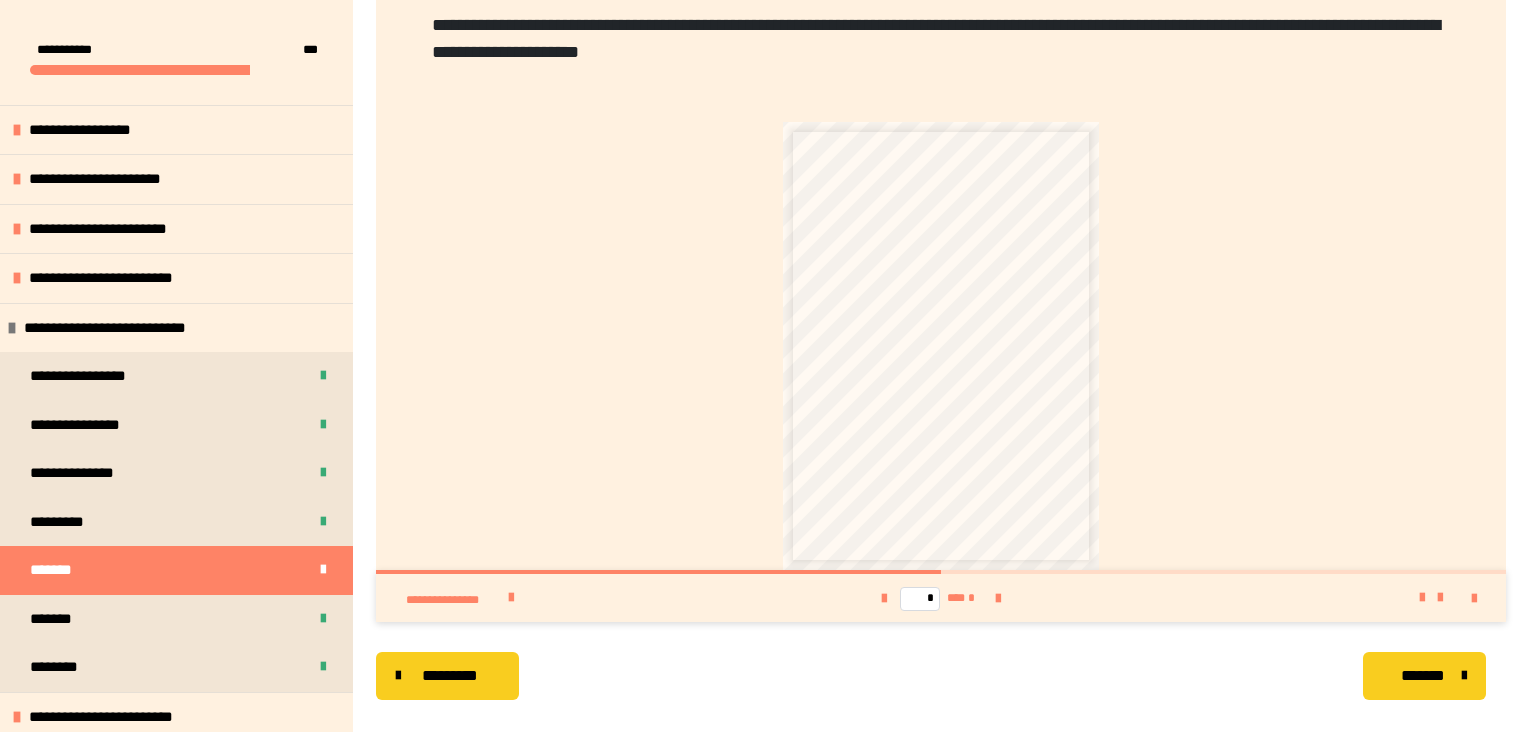 scroll, scrollTop: 487, scrollLeft: 0, axis: vertical 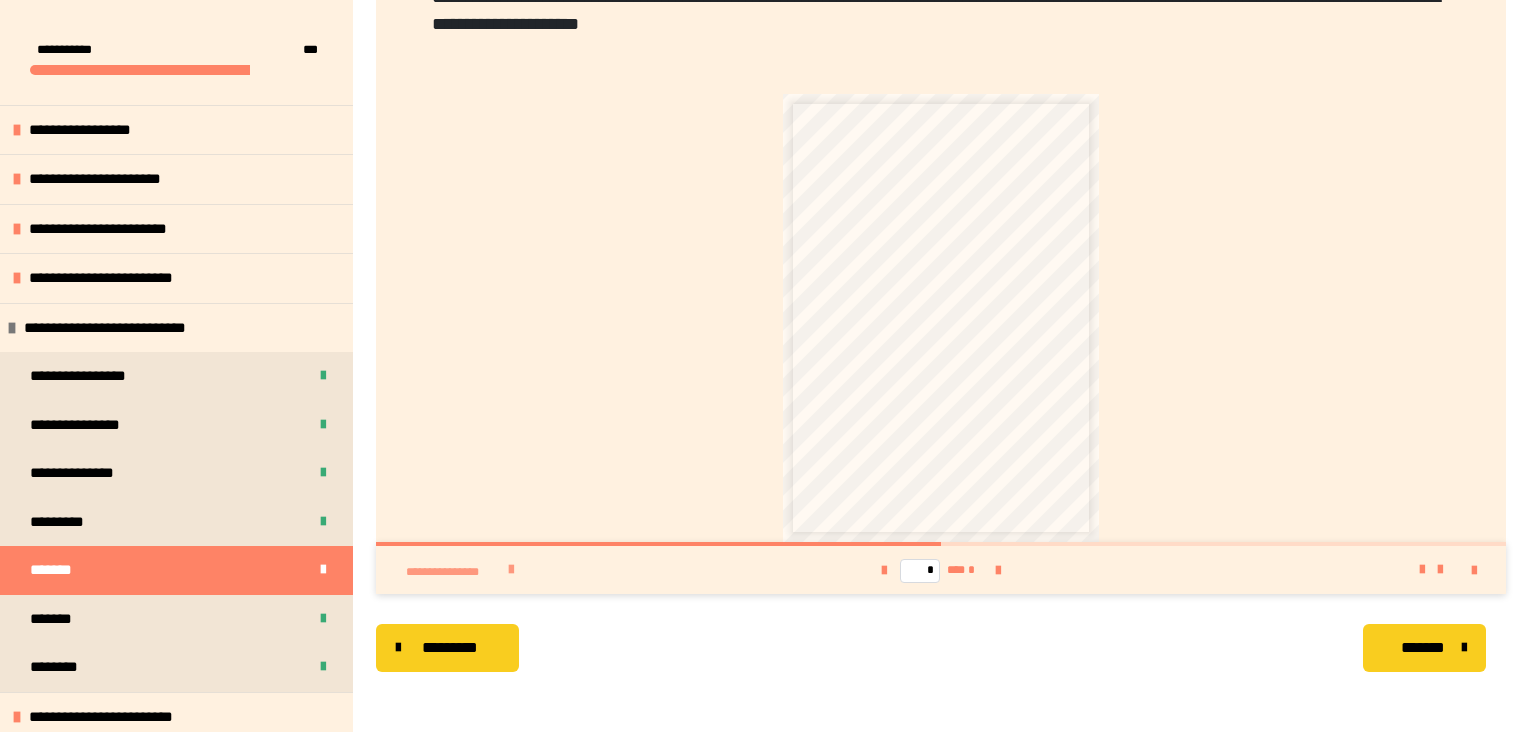 click at bounding box center [511, 570] 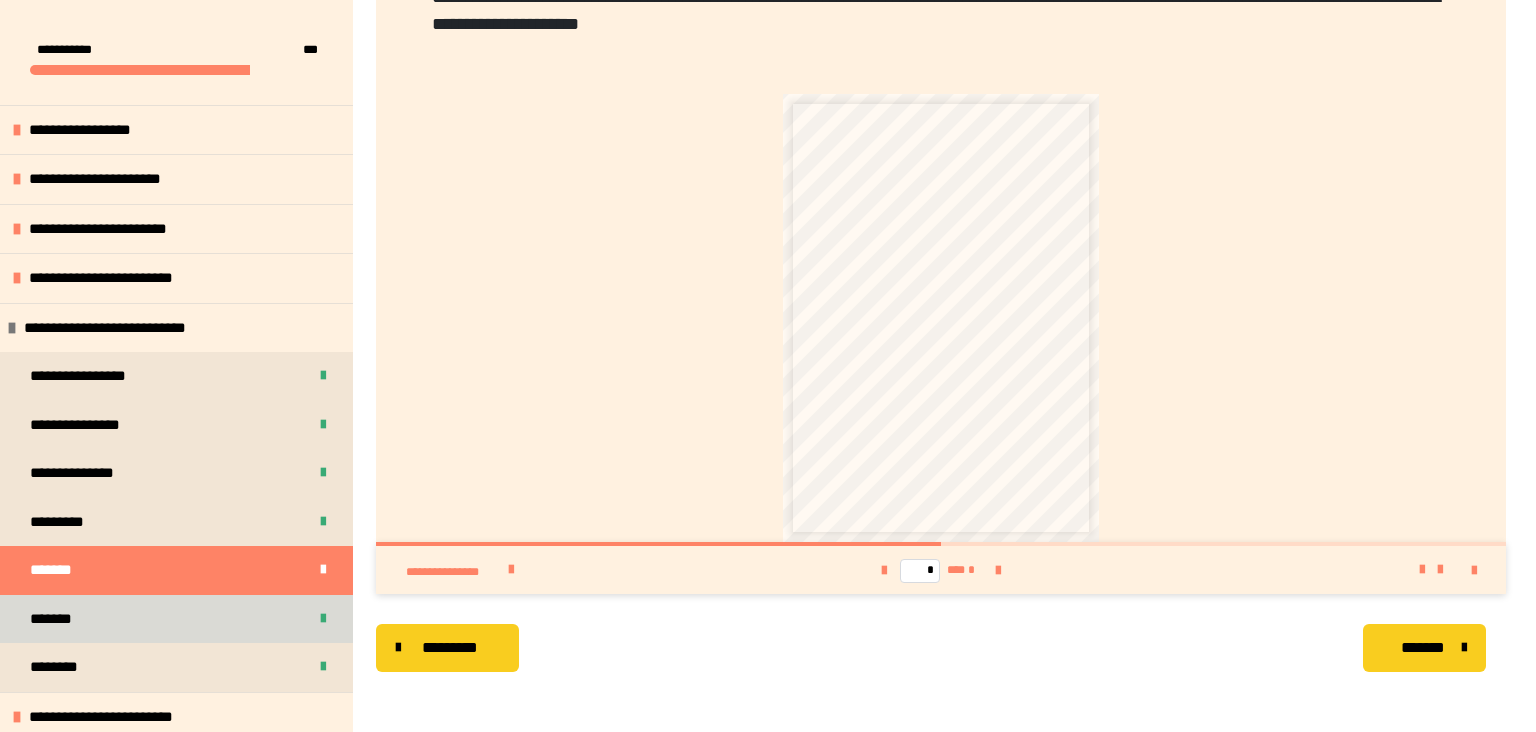 click on "*******" at bounding box center (59, 619) 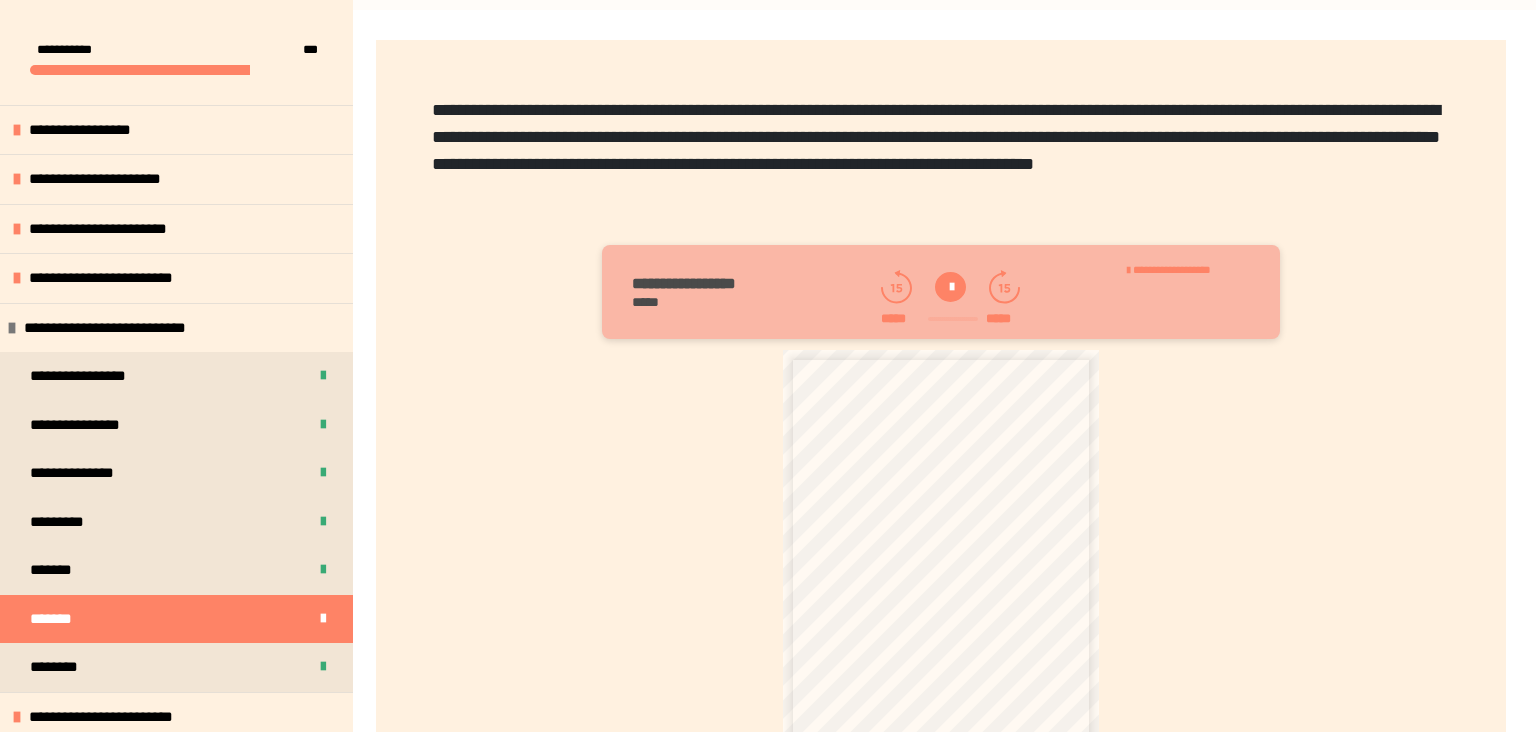 scroll, scrollTop: 40, scrollLeft: 0, axis: vertical 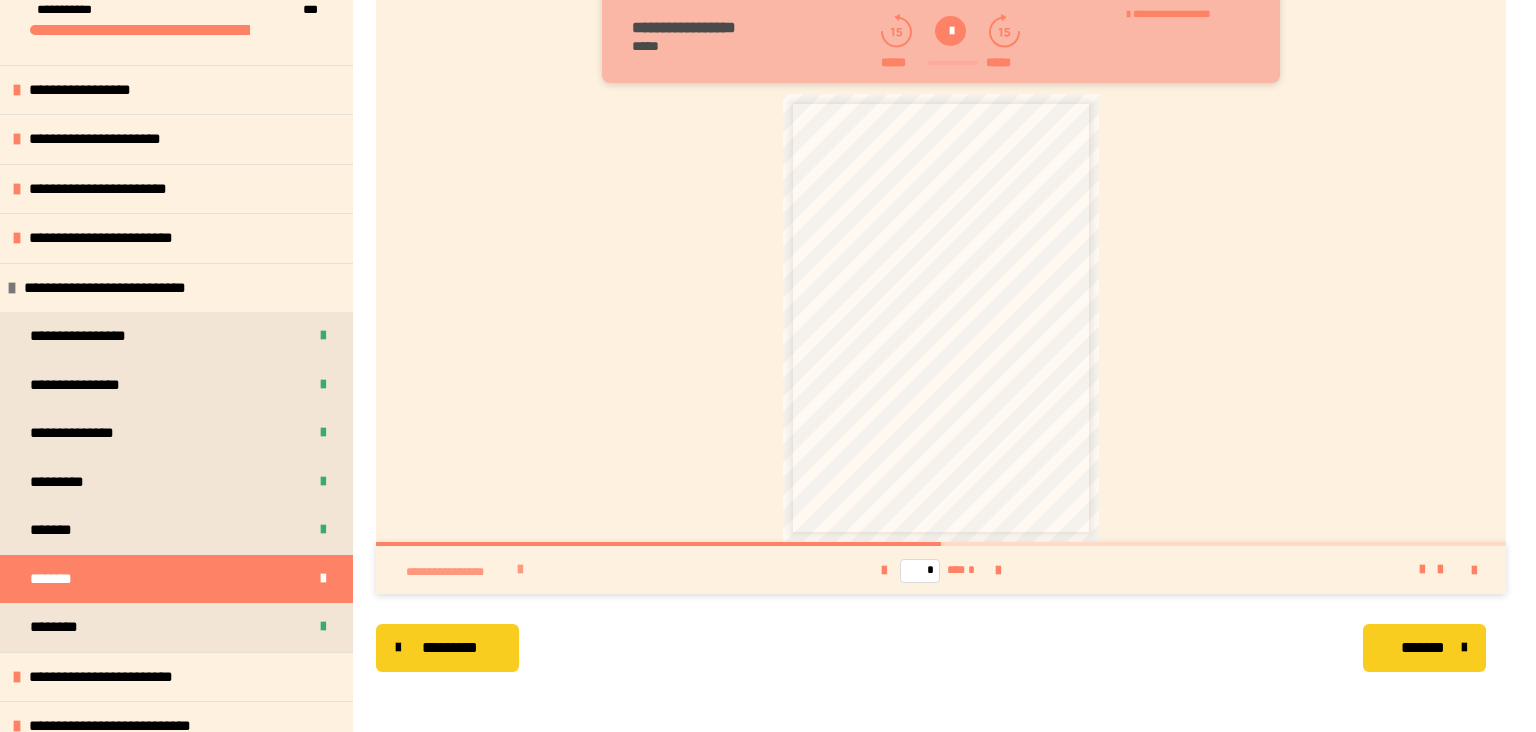 click on "**********" at bounding box center [458, 572] 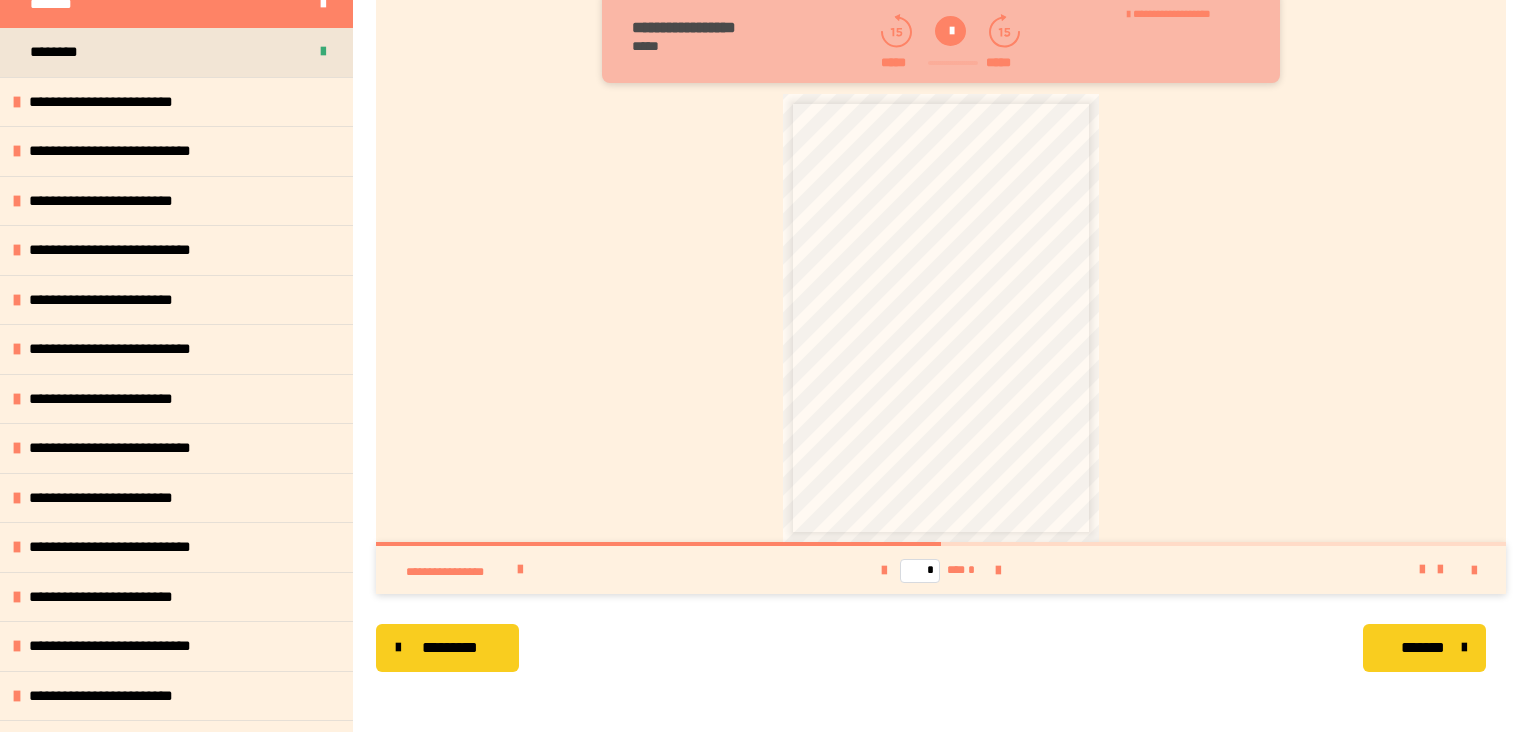 scroll, scrollTop: 617, scrollLeft: 0, axis: vertical 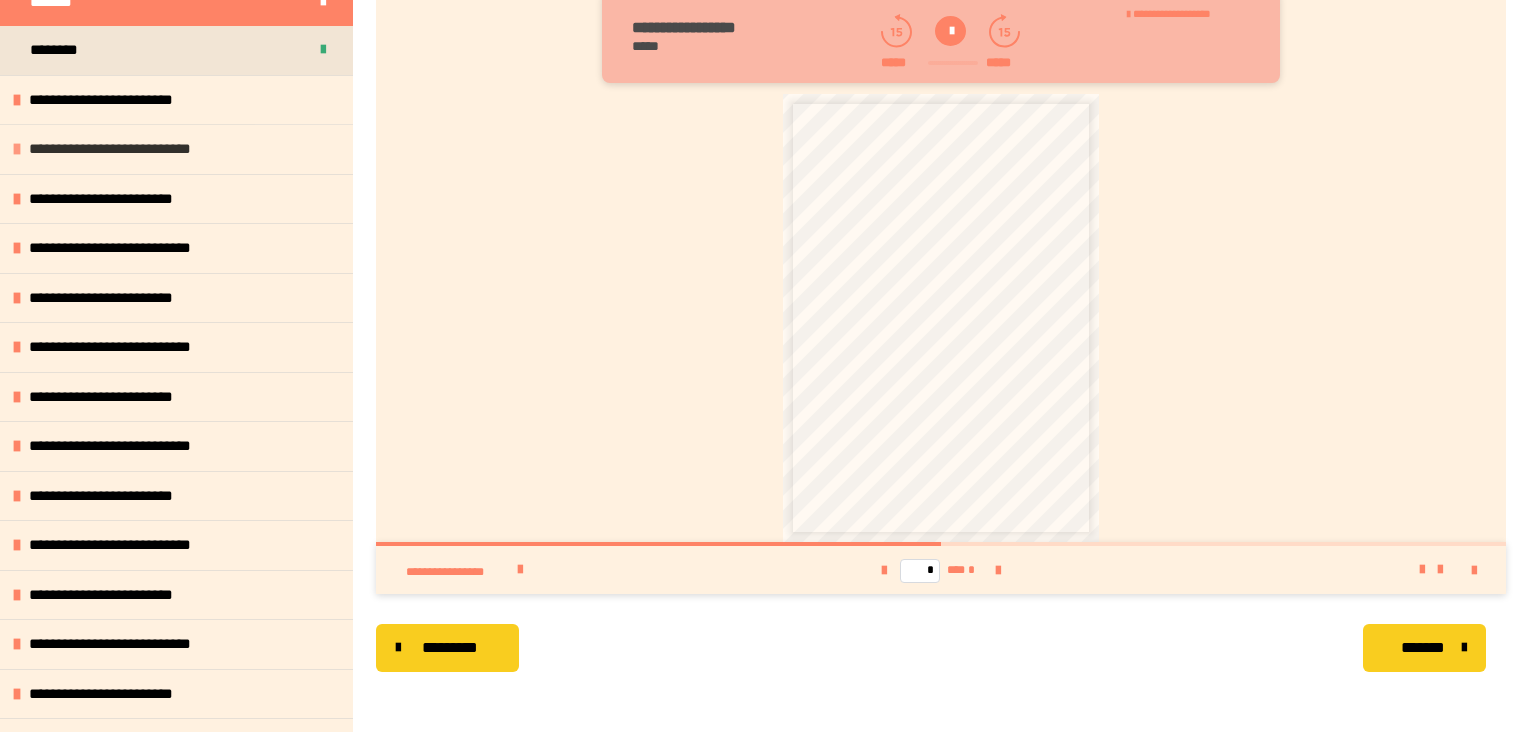 click on "**********" at bounding box center [129, 149] 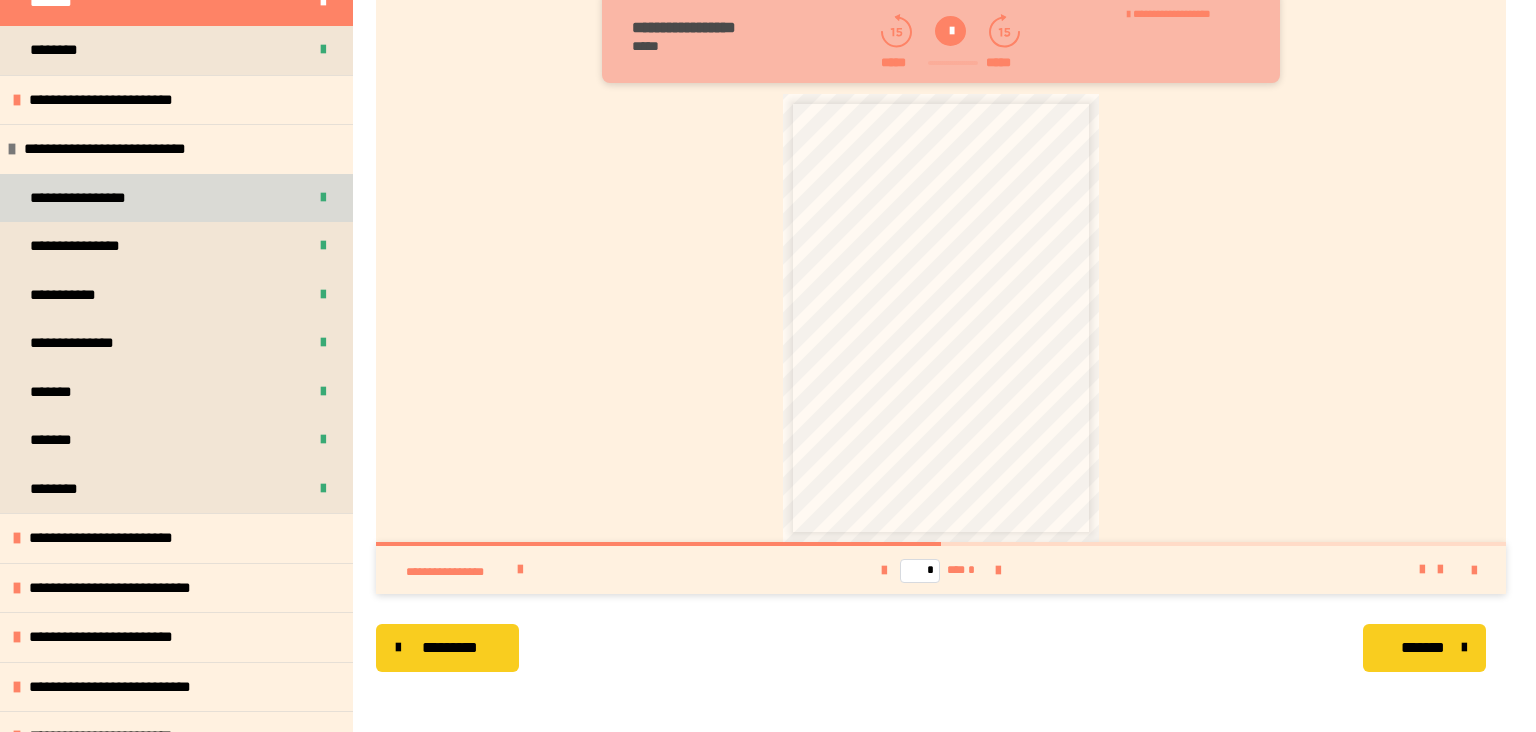 click on "**********" at bounding box center [85, 198] 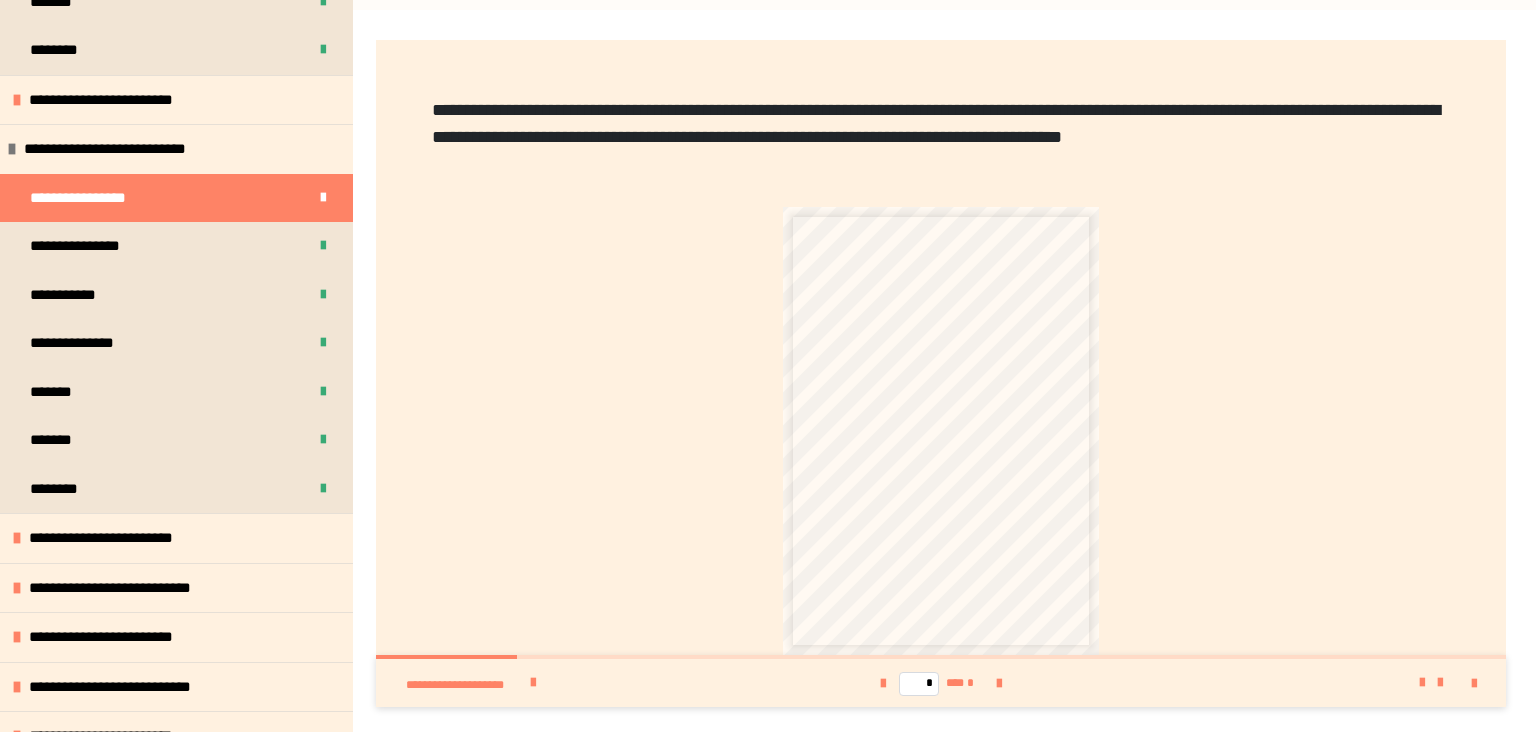 scroll, scrollTop: 427, scrollLeft: 0, axis: vertical 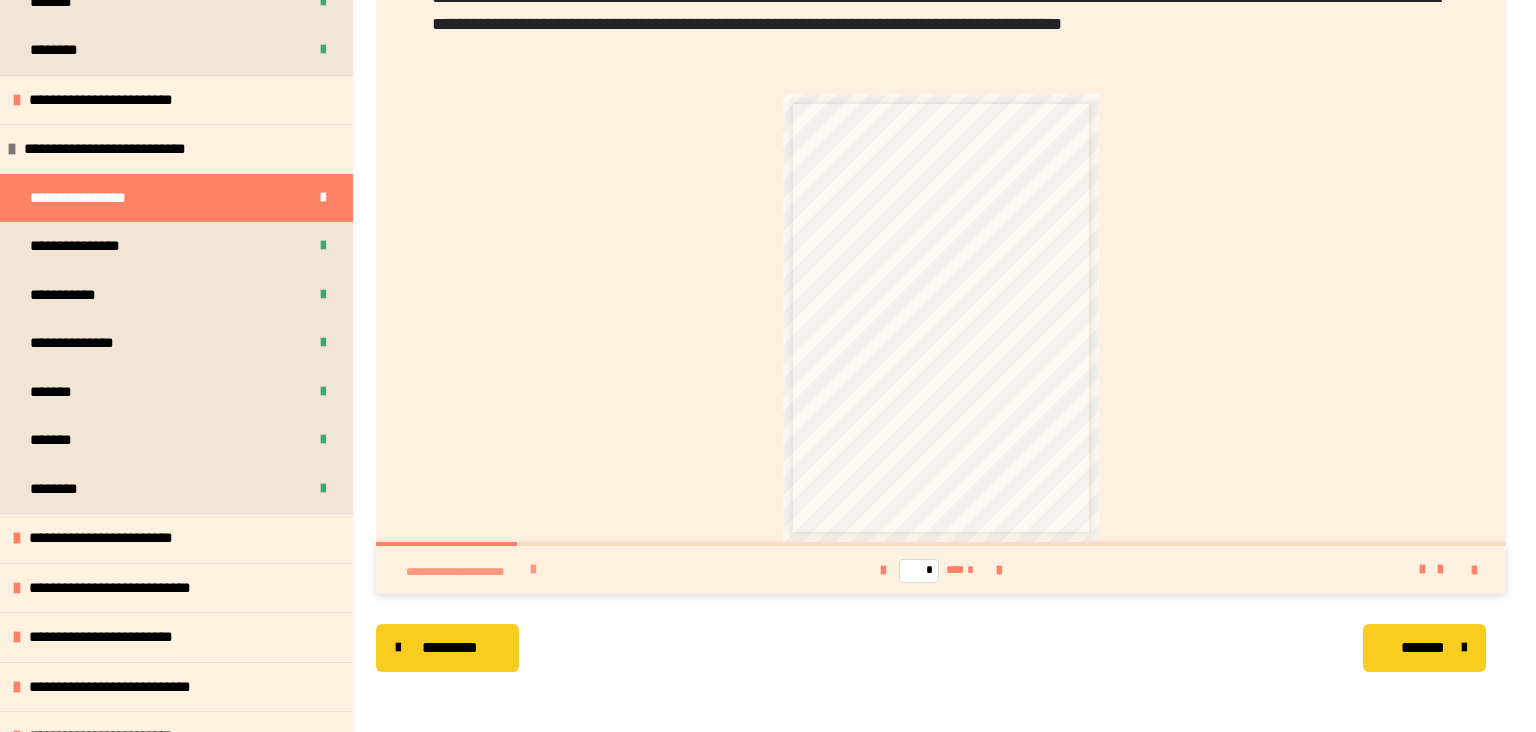 click on "**********" at bounding box center [600, 570] 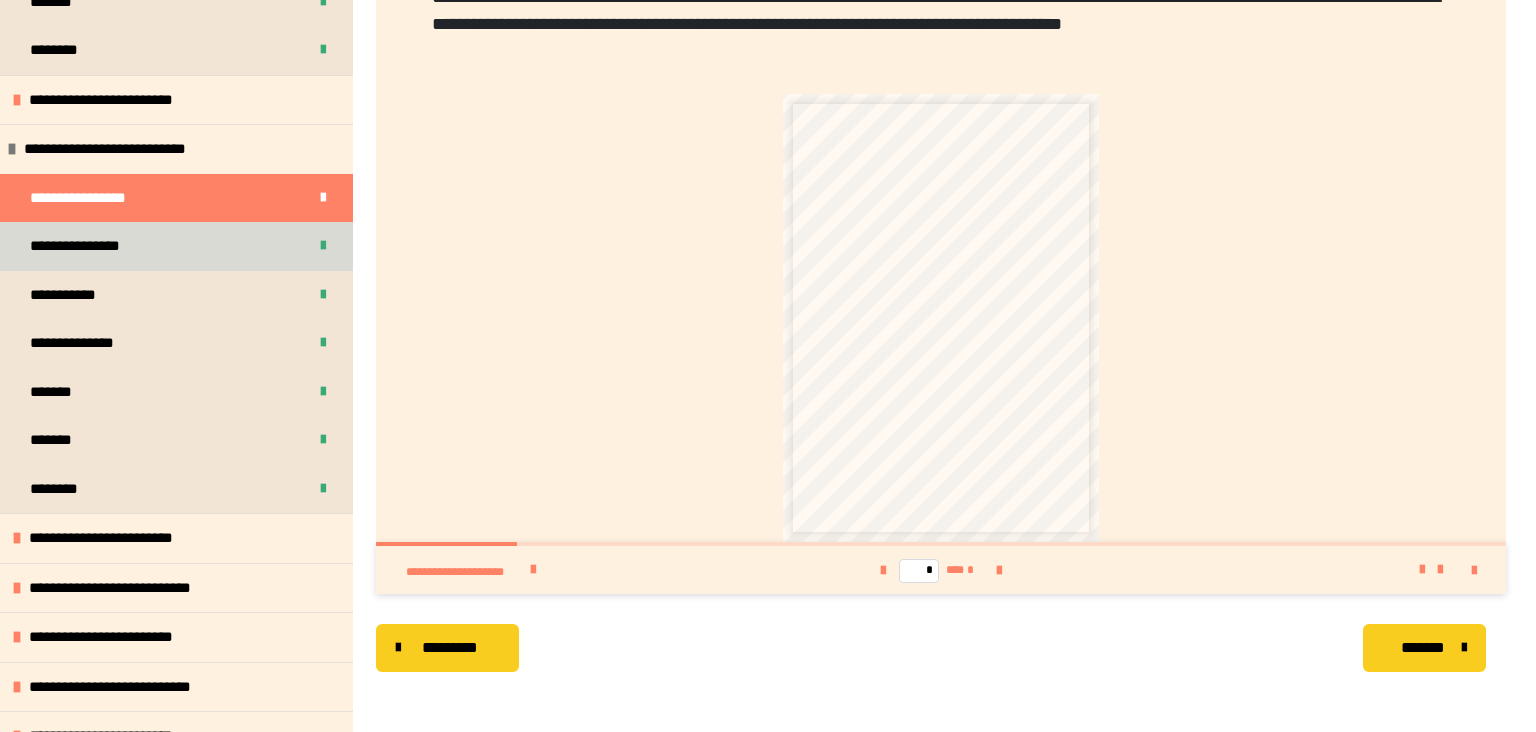 click on "**********" at bounding box center [176, 246] 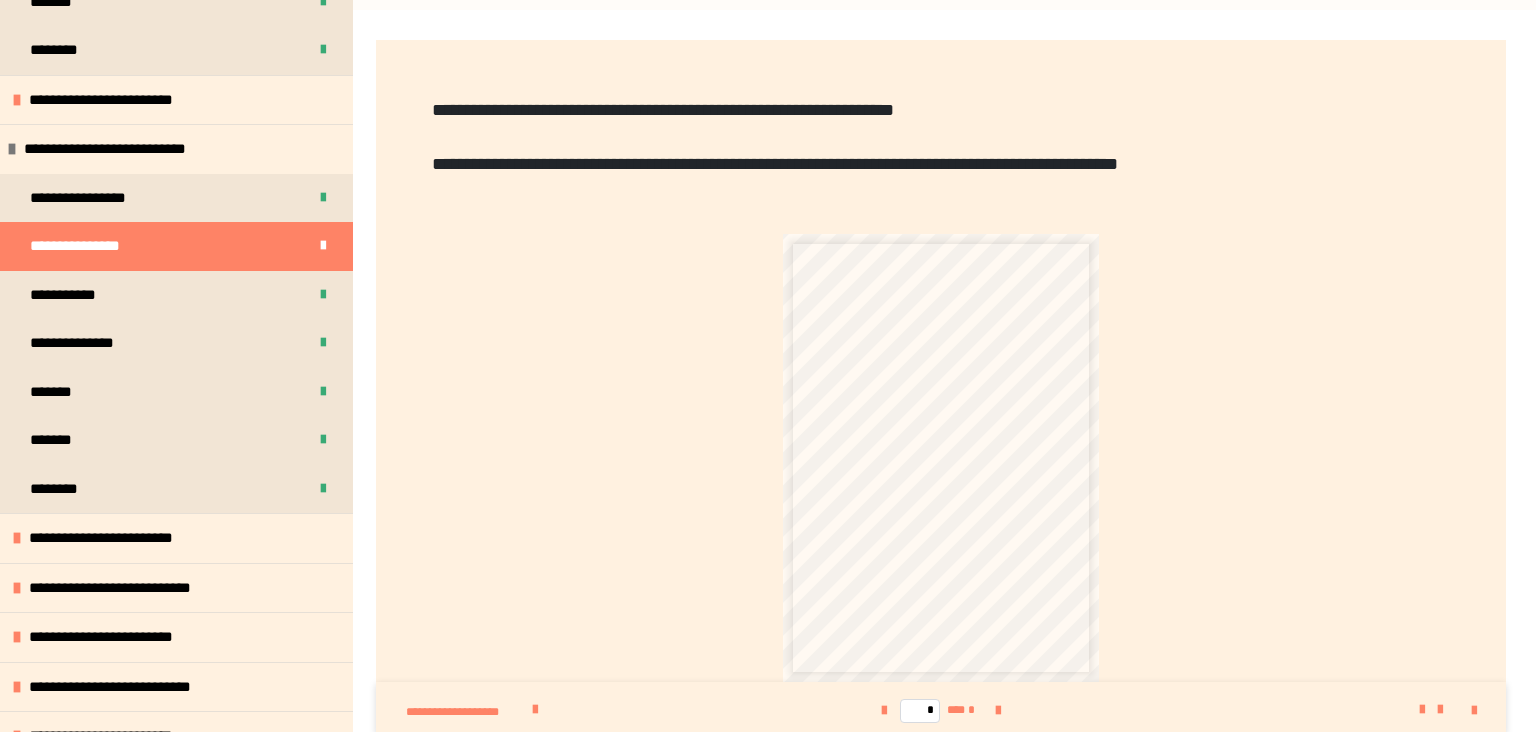 scroll, scrollTop: 427, scrollLeft: 0, axis: vertical 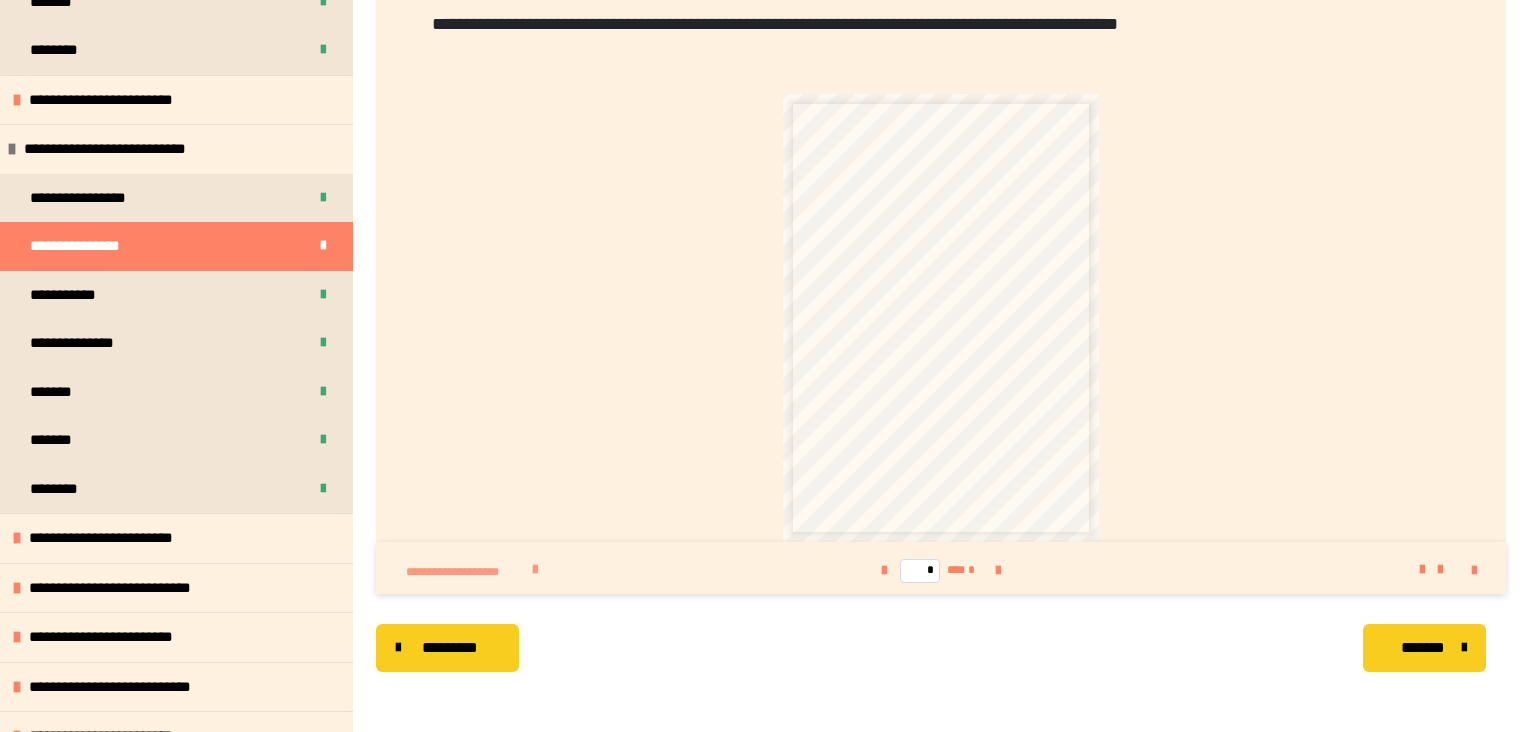click at bounding box center (535, 570) 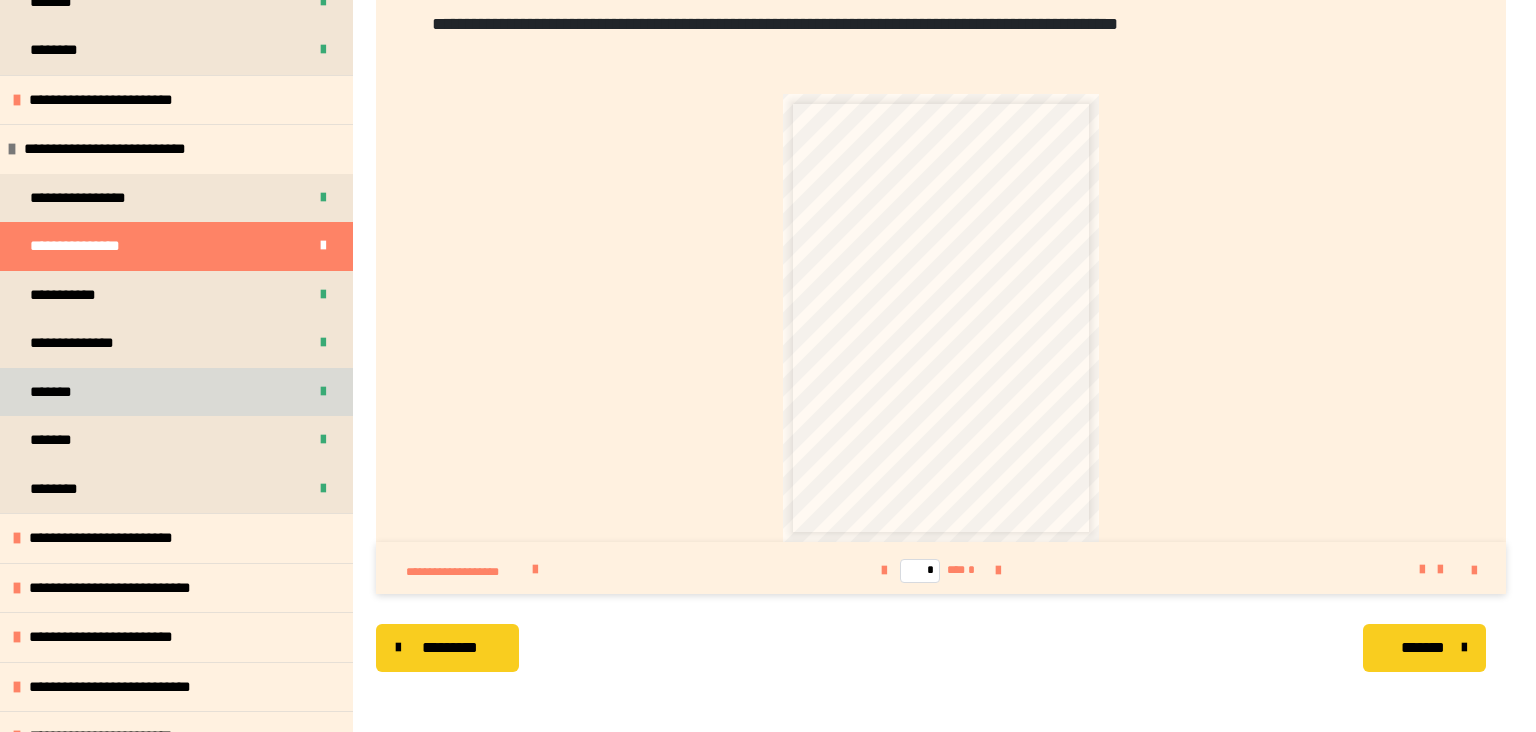click on "*******" at bounding box center [59, 392] 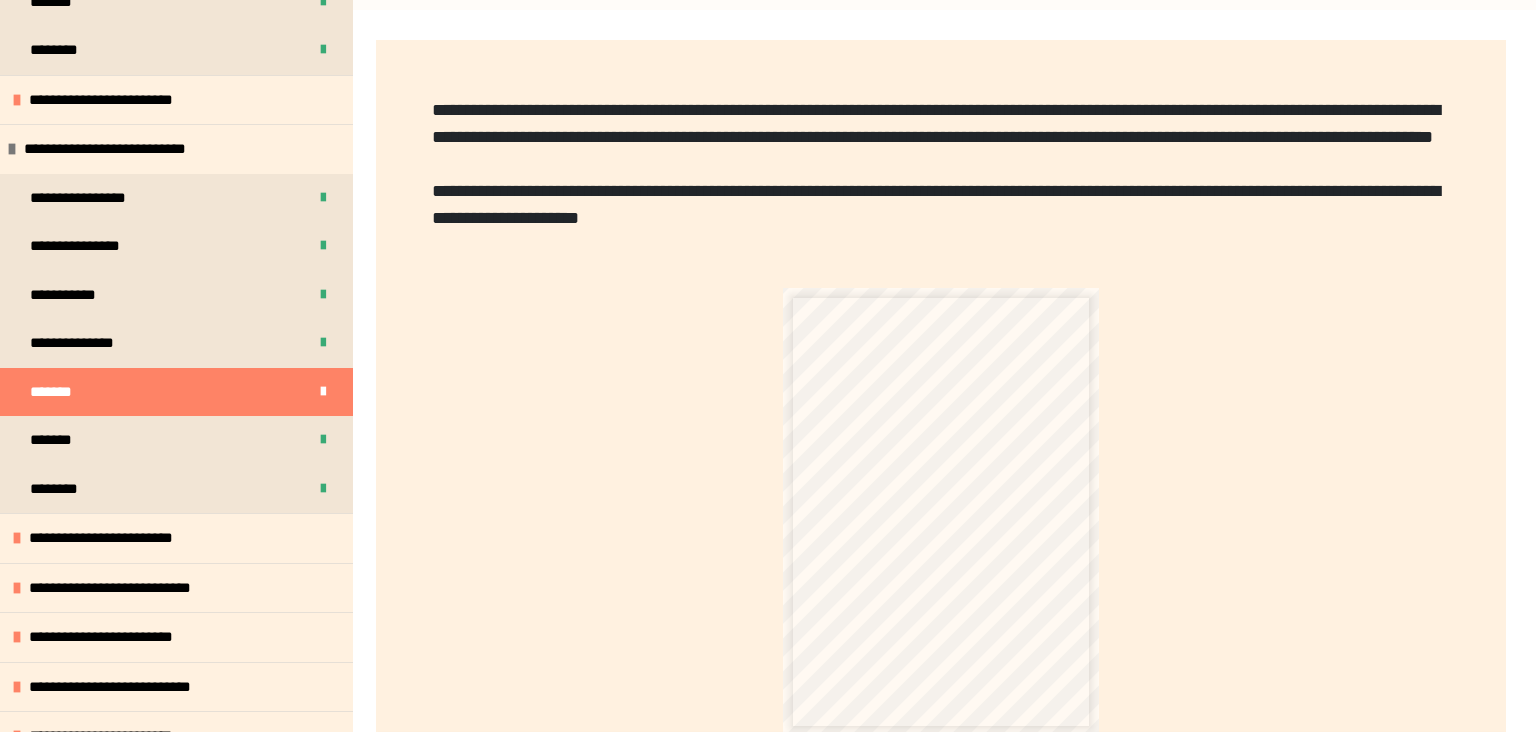 scroll, scrollTop: 508, scrollLeft: 0, axis: vertical 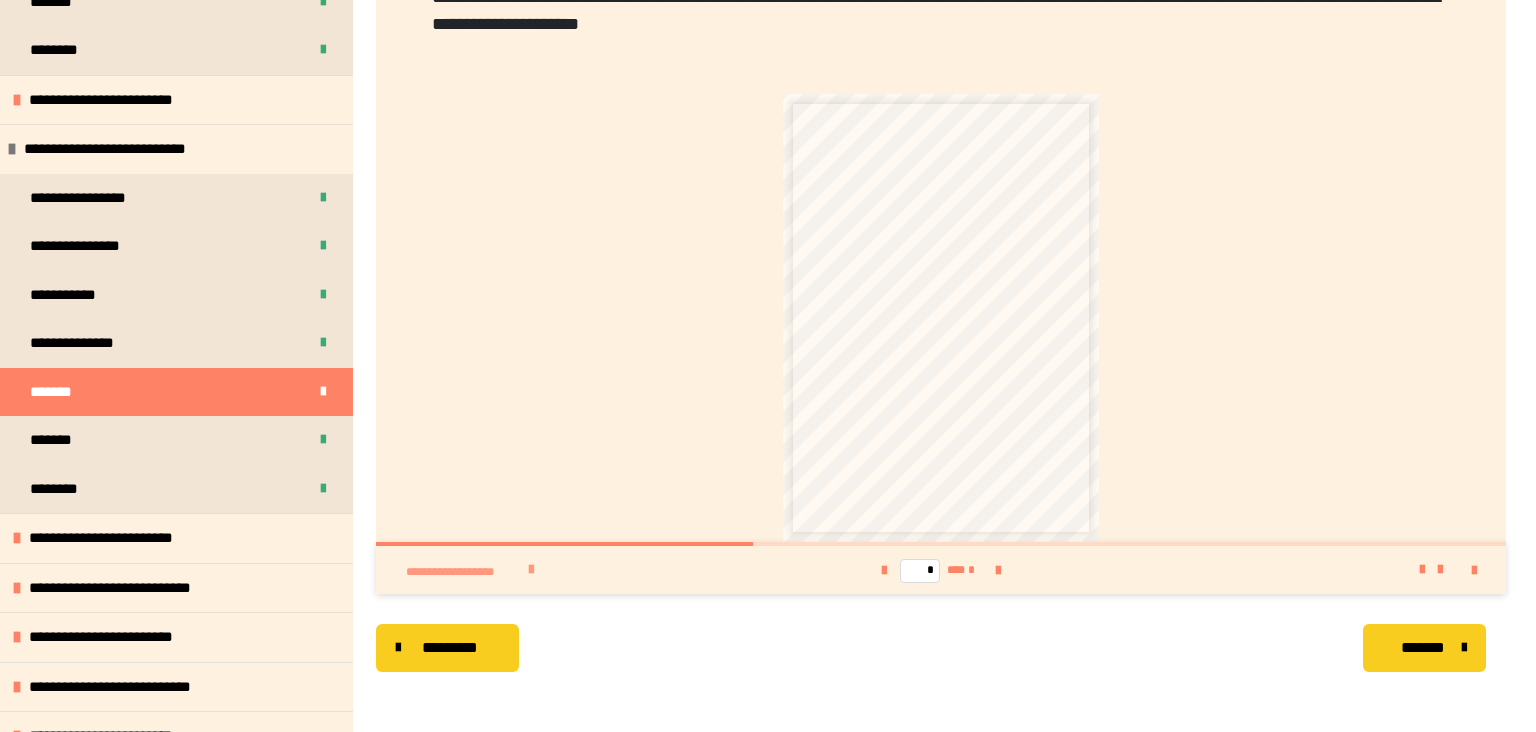 click at bounding box center [531, 570] 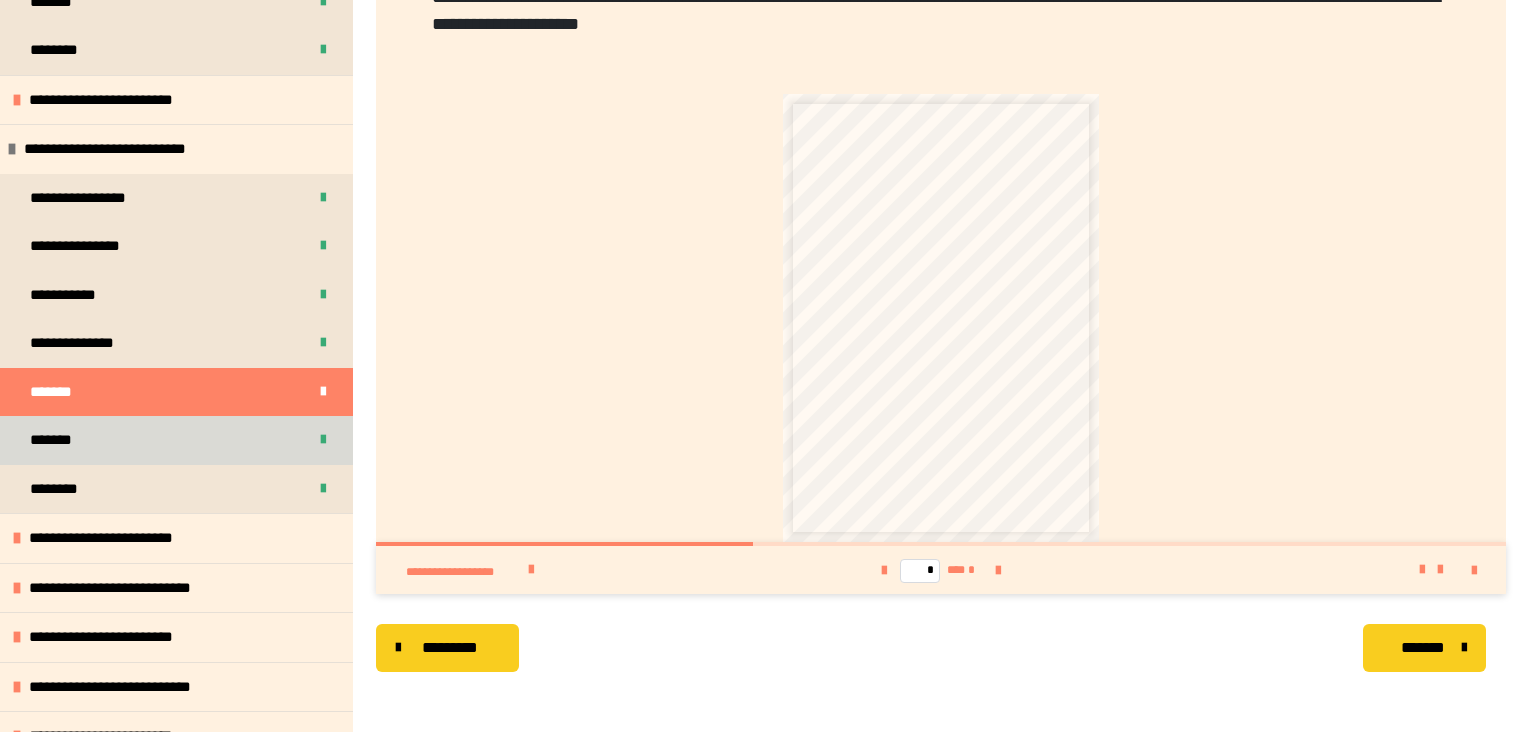 click on "*******" at bounding box center (176, 440) 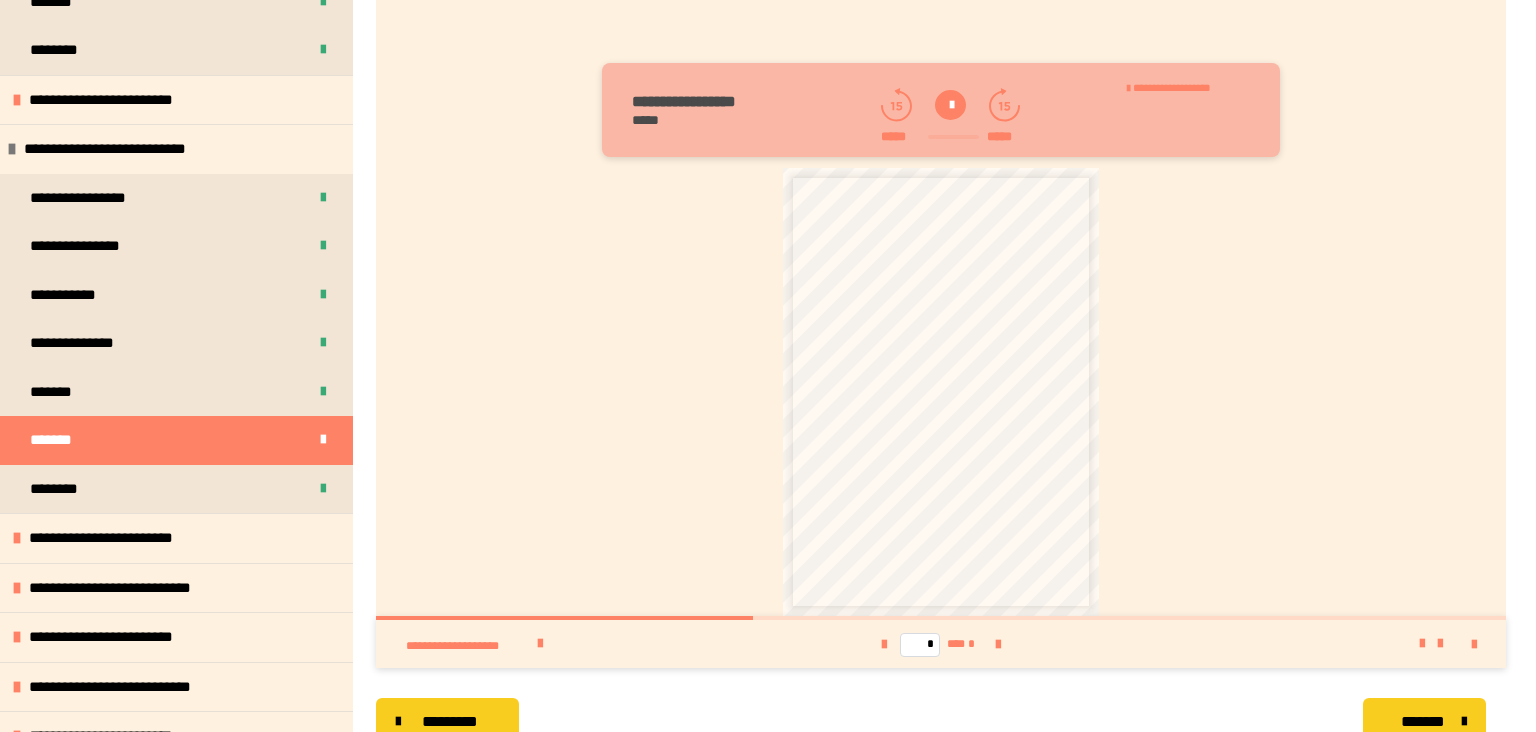 scroll, scrollTop: 570, scrollLeft: 0, axis: vertical 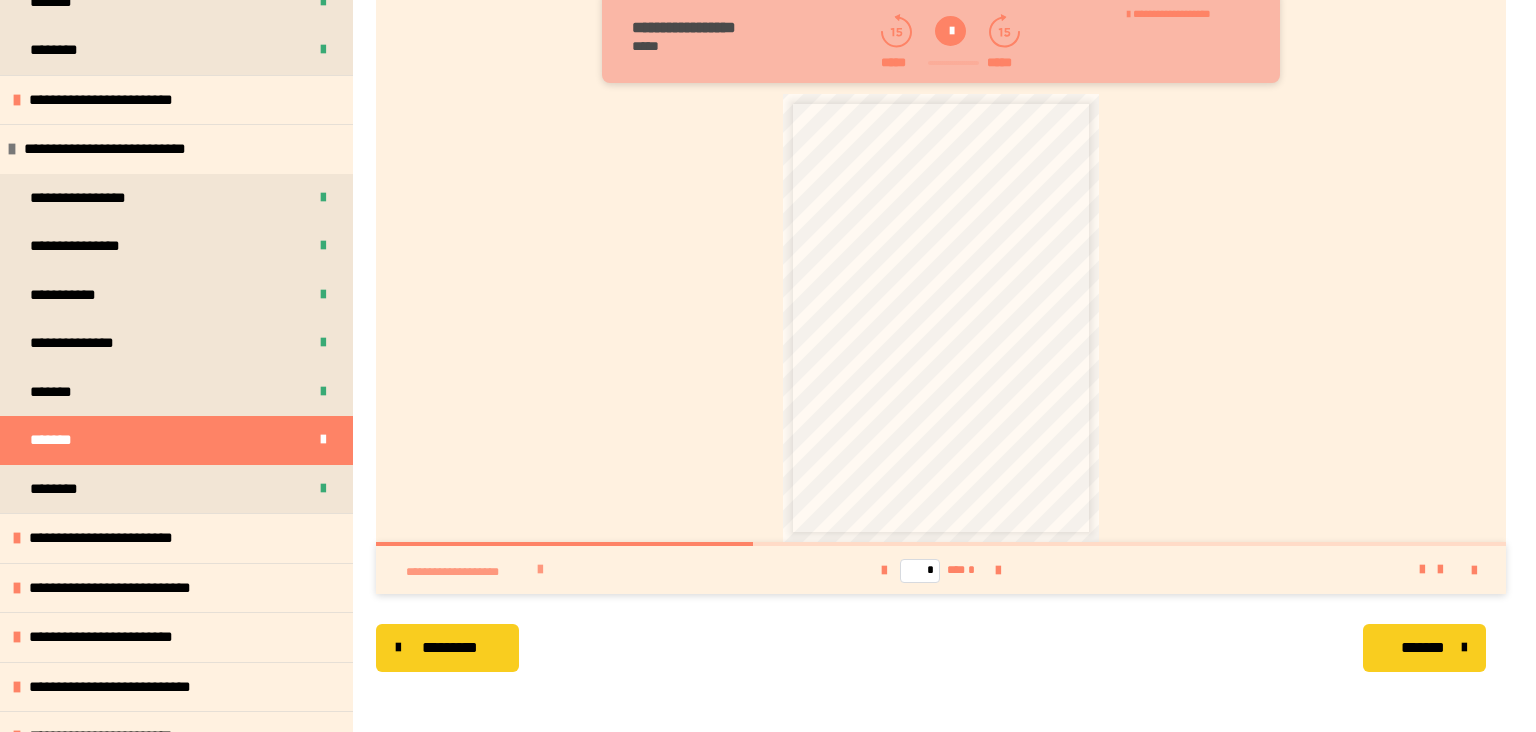 click at bounding box center (540, 570) 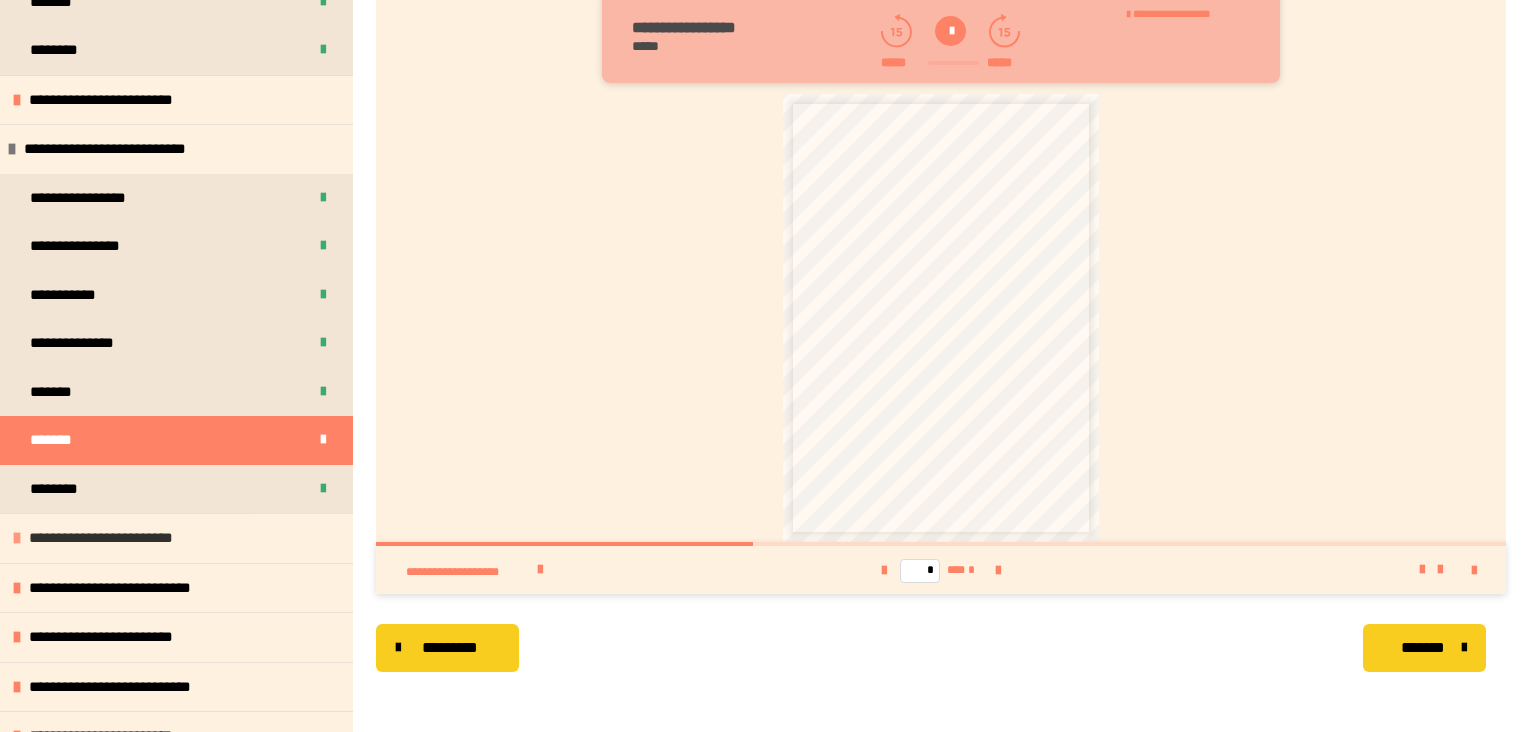 click on "**********" at bounding box center [176, 538] 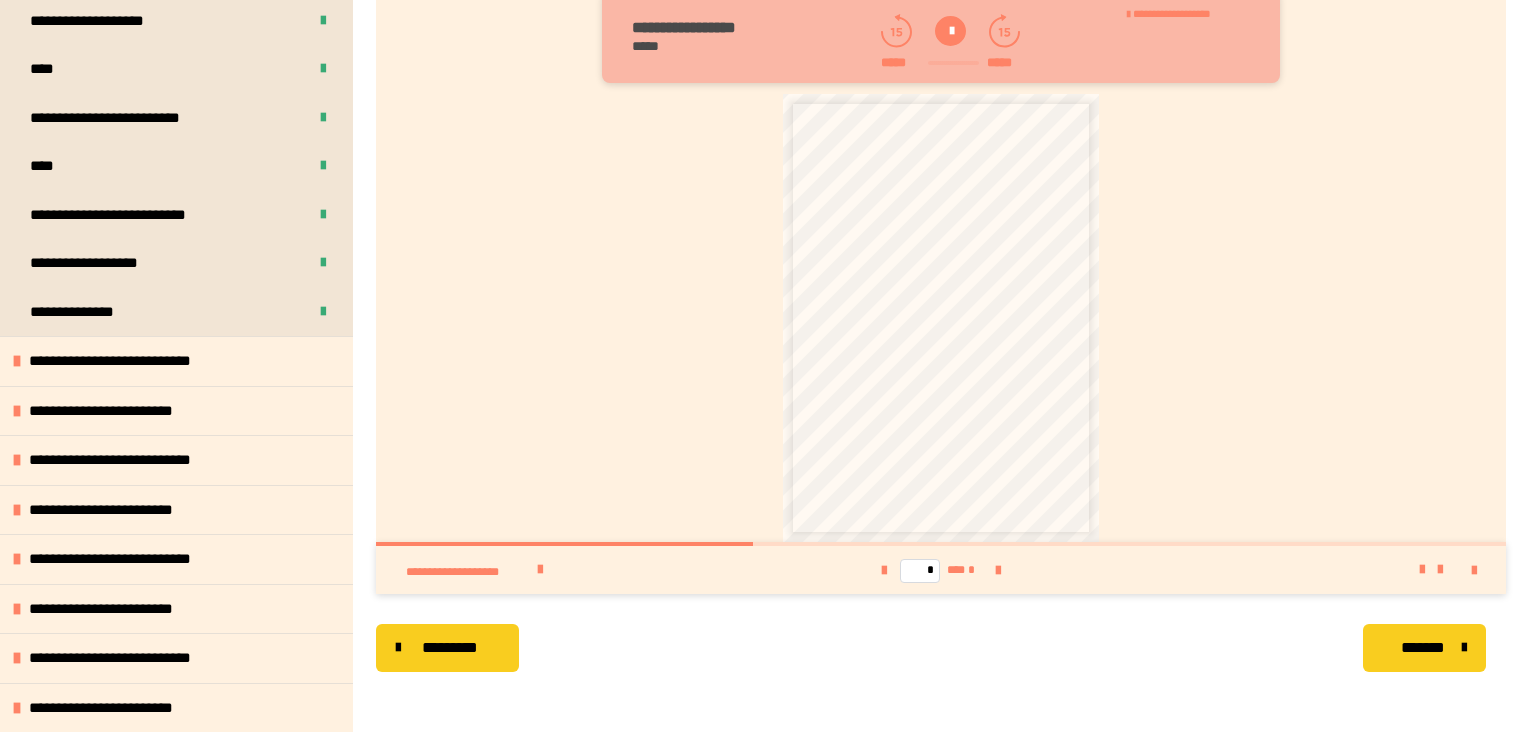 scroll, scrollTop: 1268, scrollLeft: 0, axis: vertical 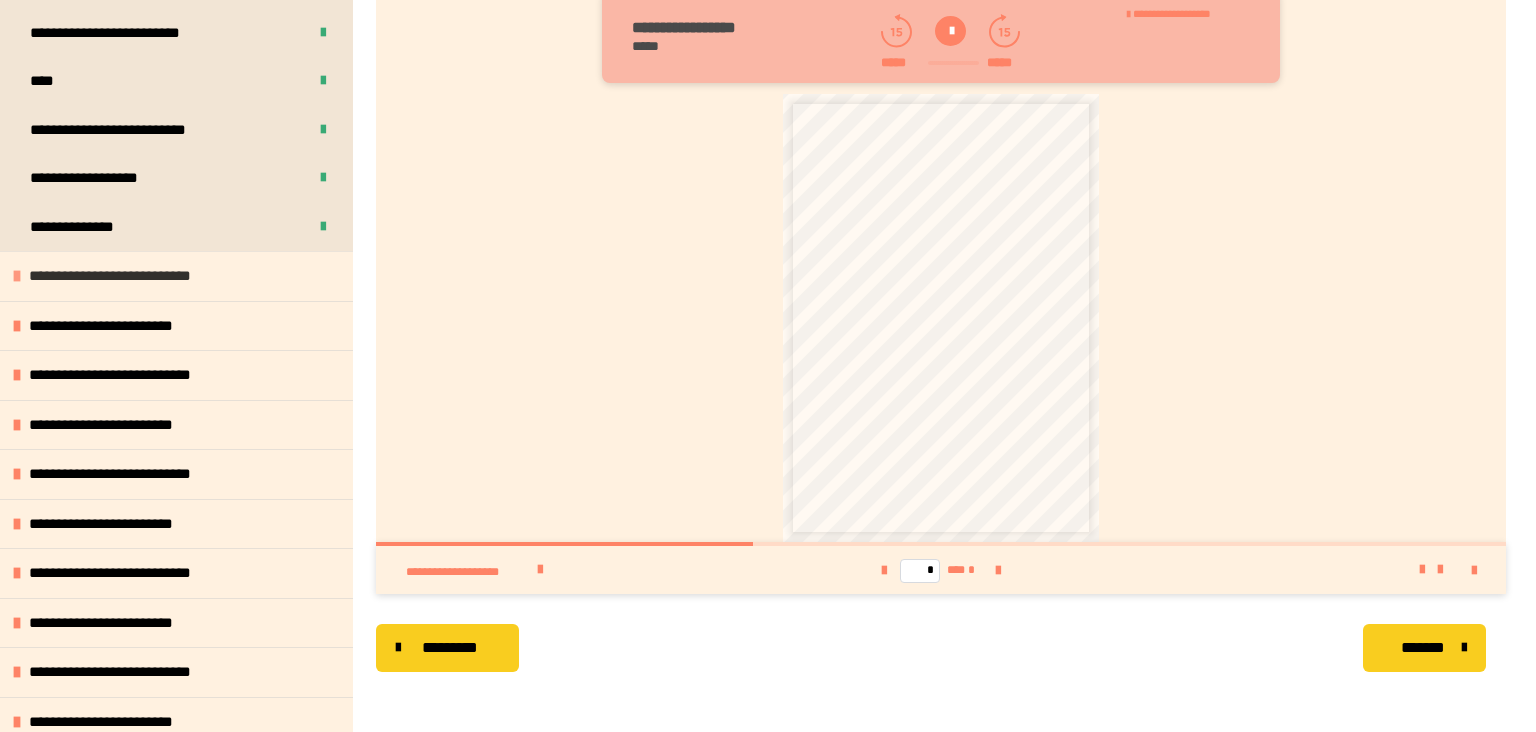 click on "**********" at bounding box center (129, 276) 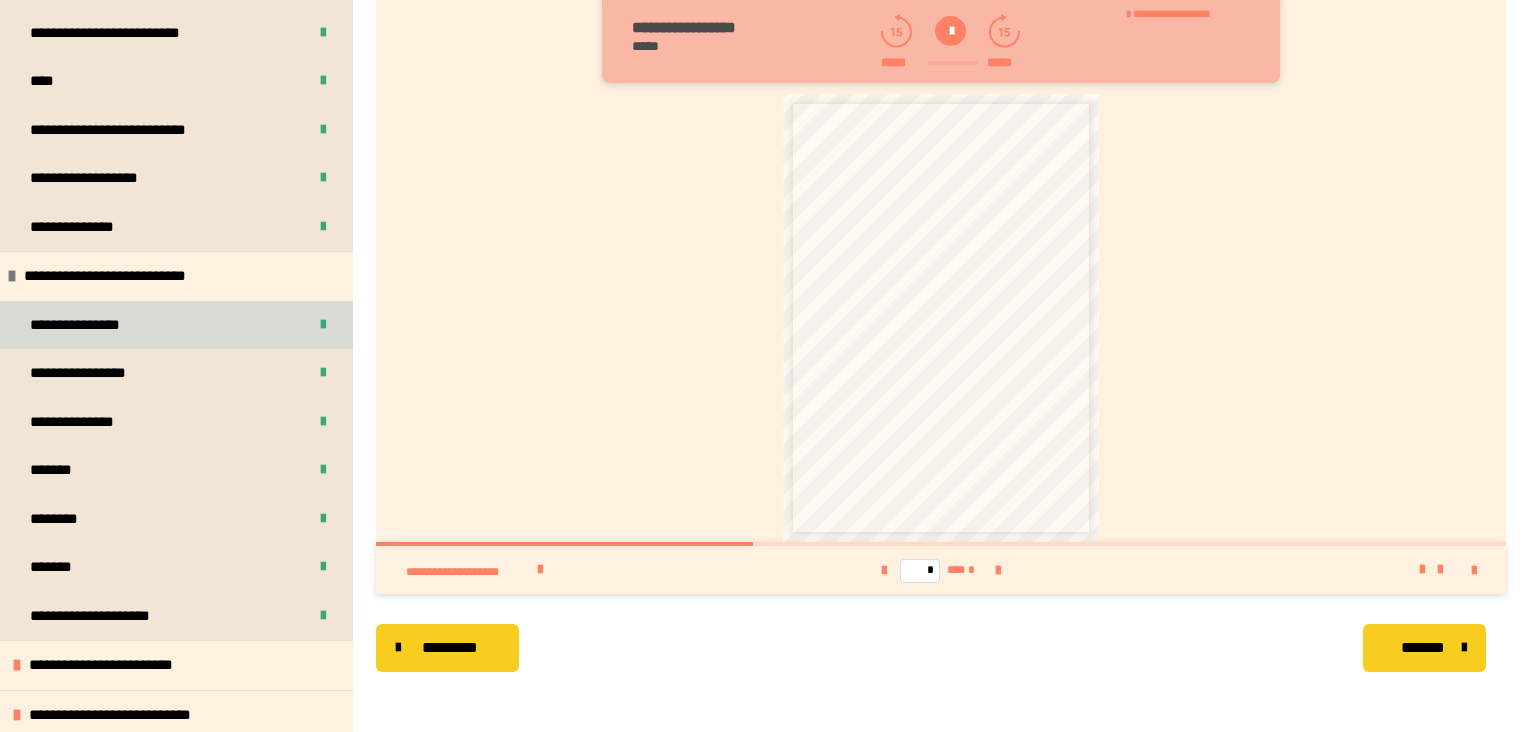 click on "**********" at bounding box center (84, 325) 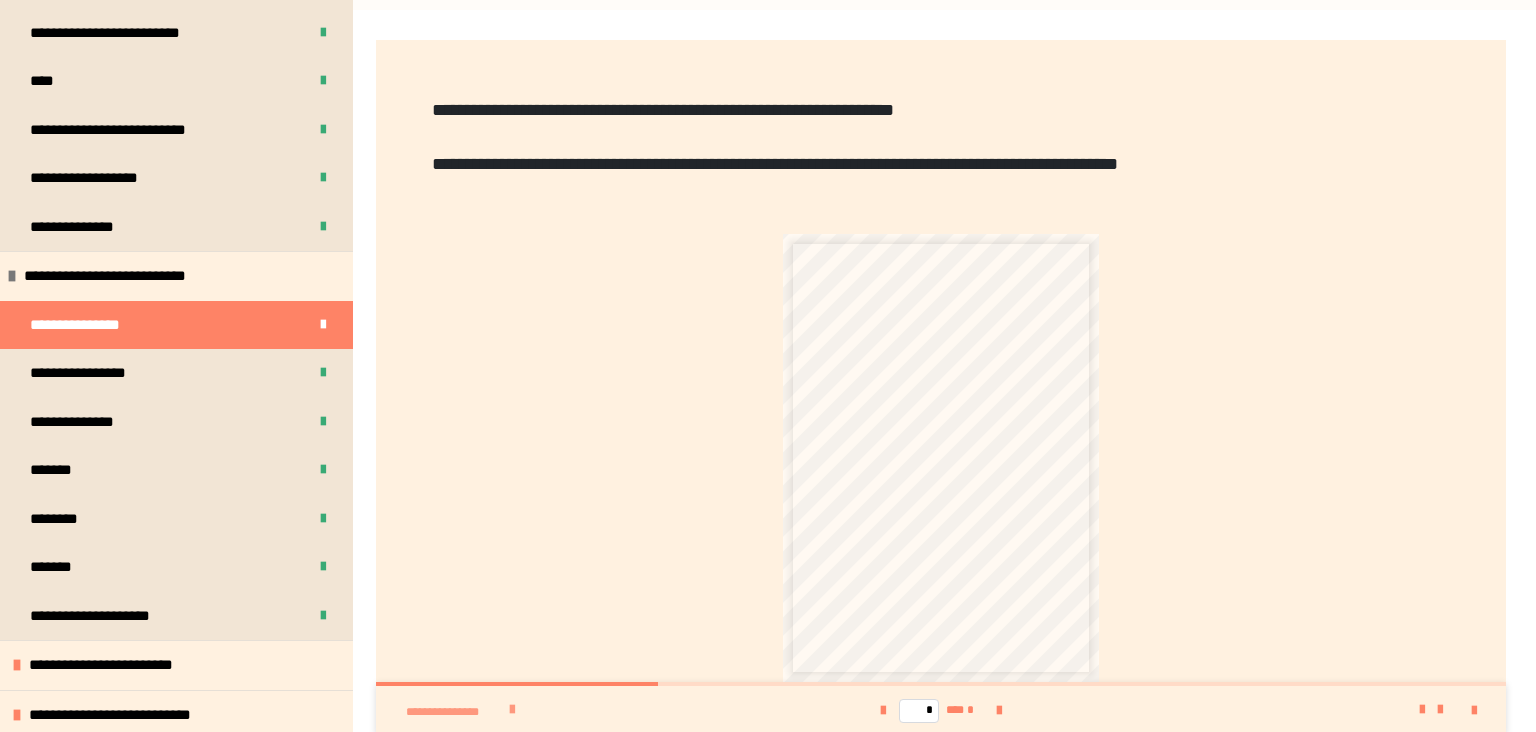 click at bounding box center [512, 710] 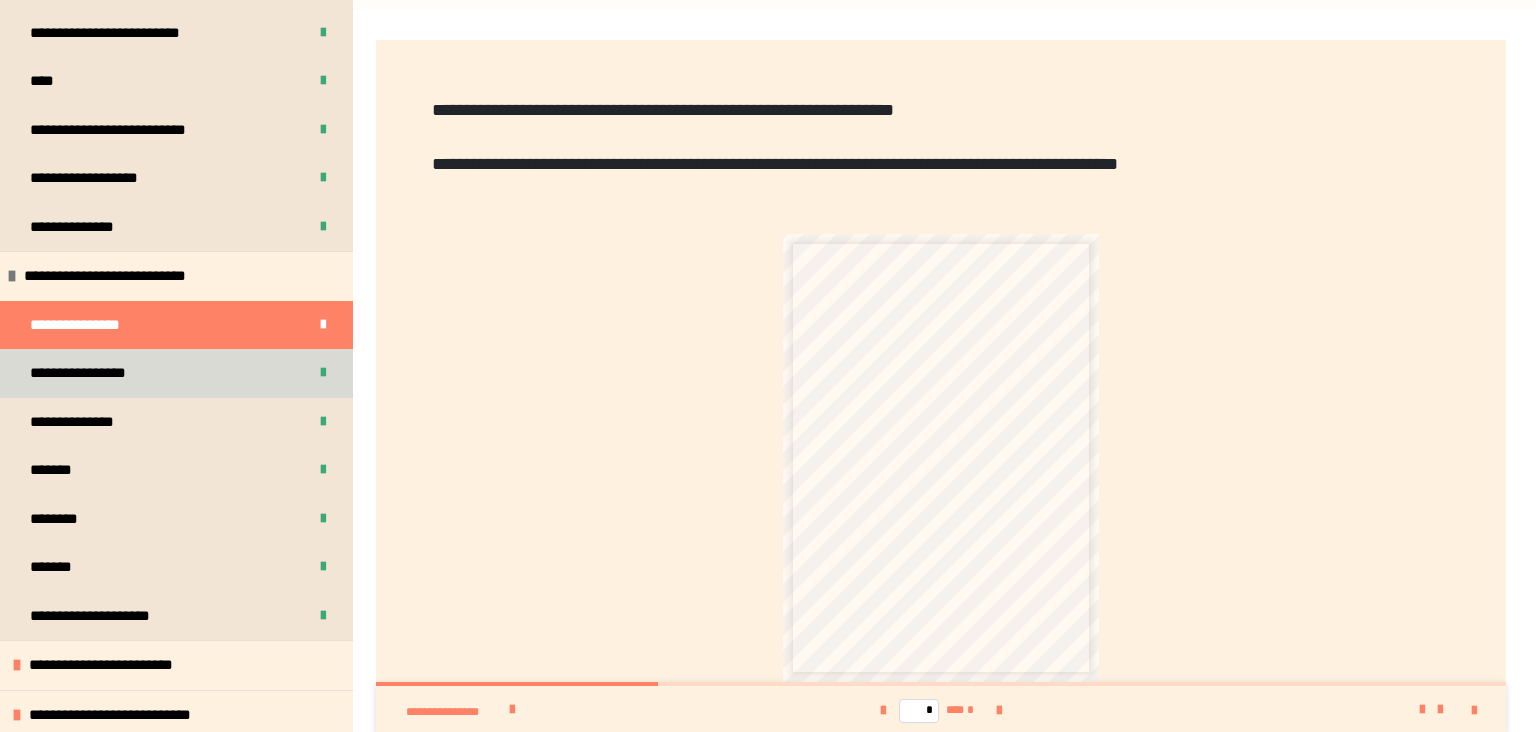 click on "**********" at bounding box center [176, 373] 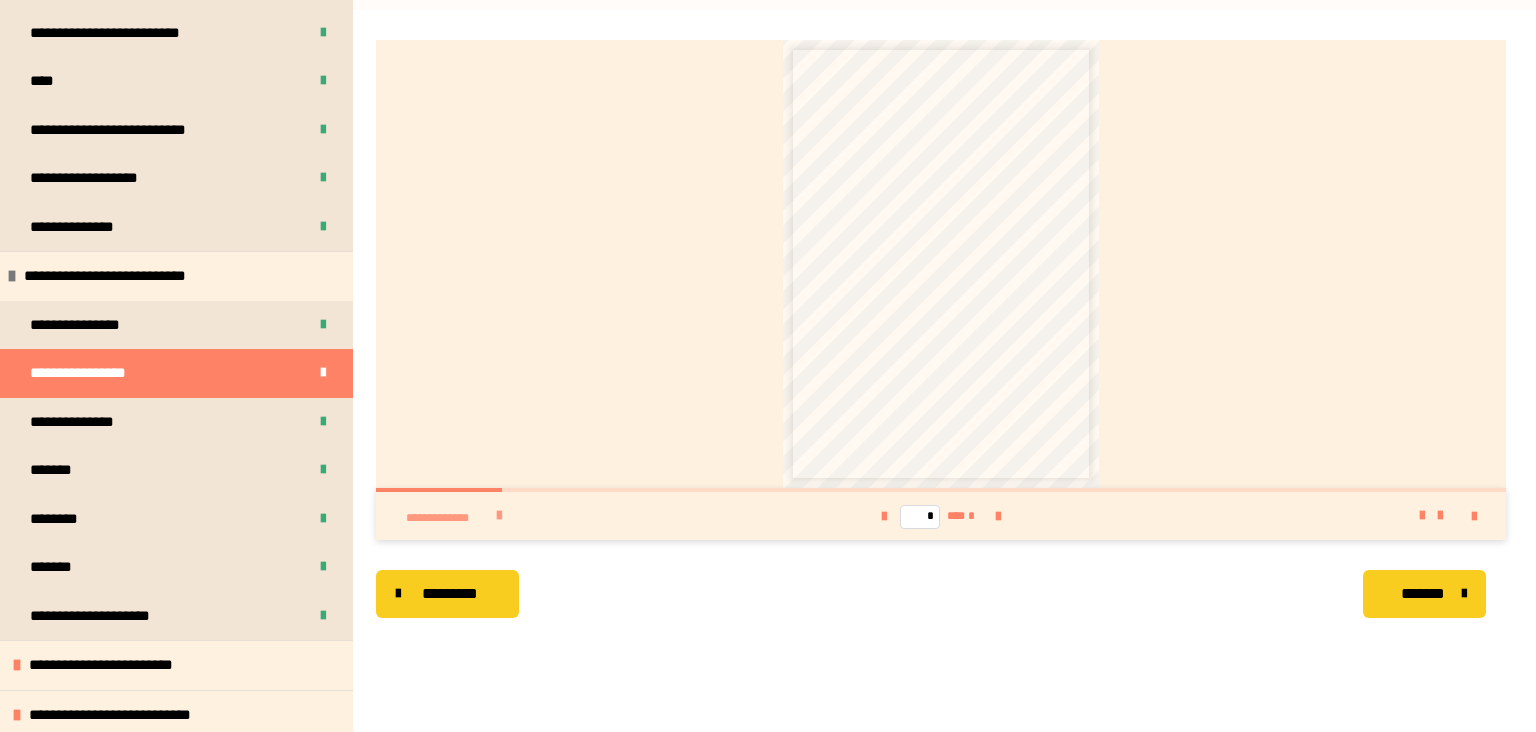 click at bounding box center [499, 516] 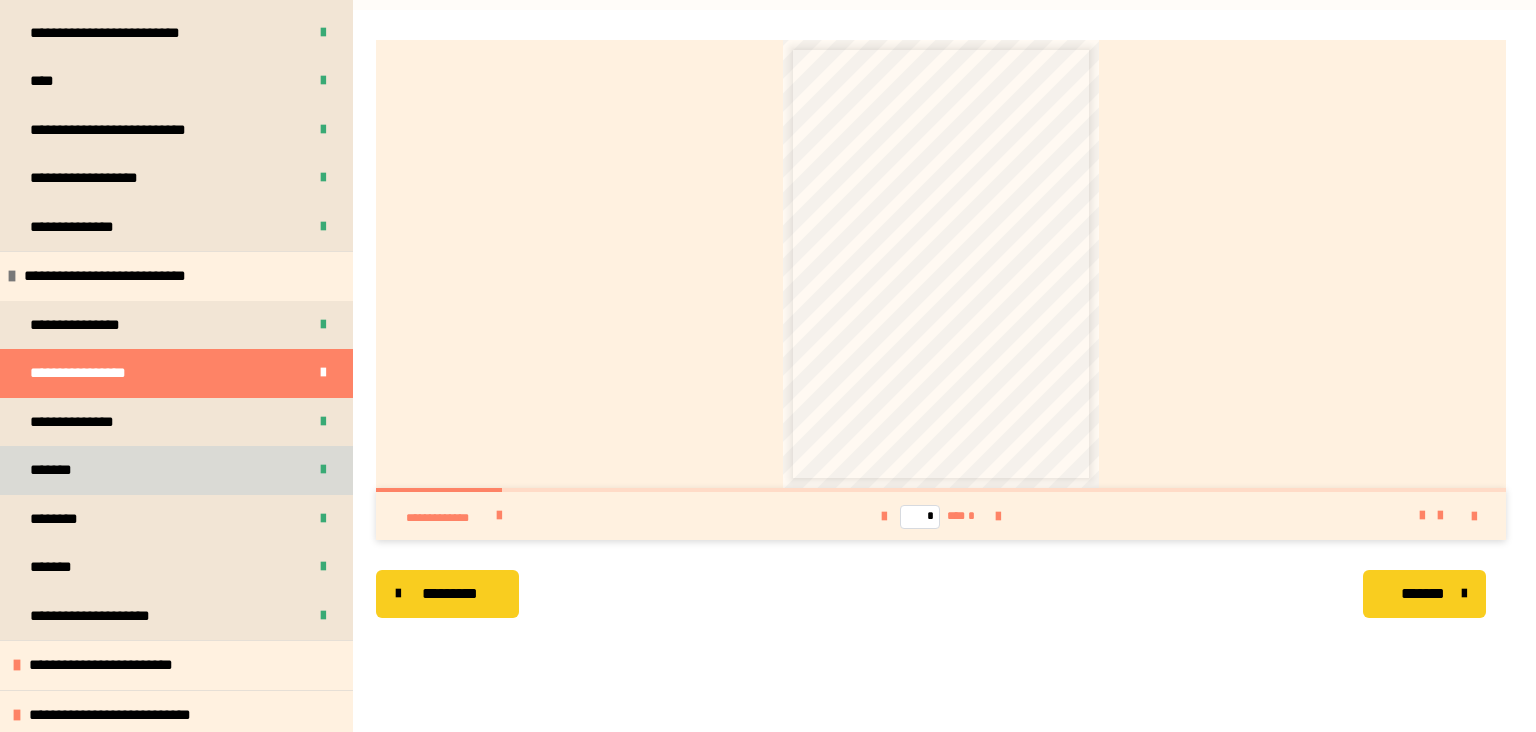 click on "*******" at bounding box center (176, 470) 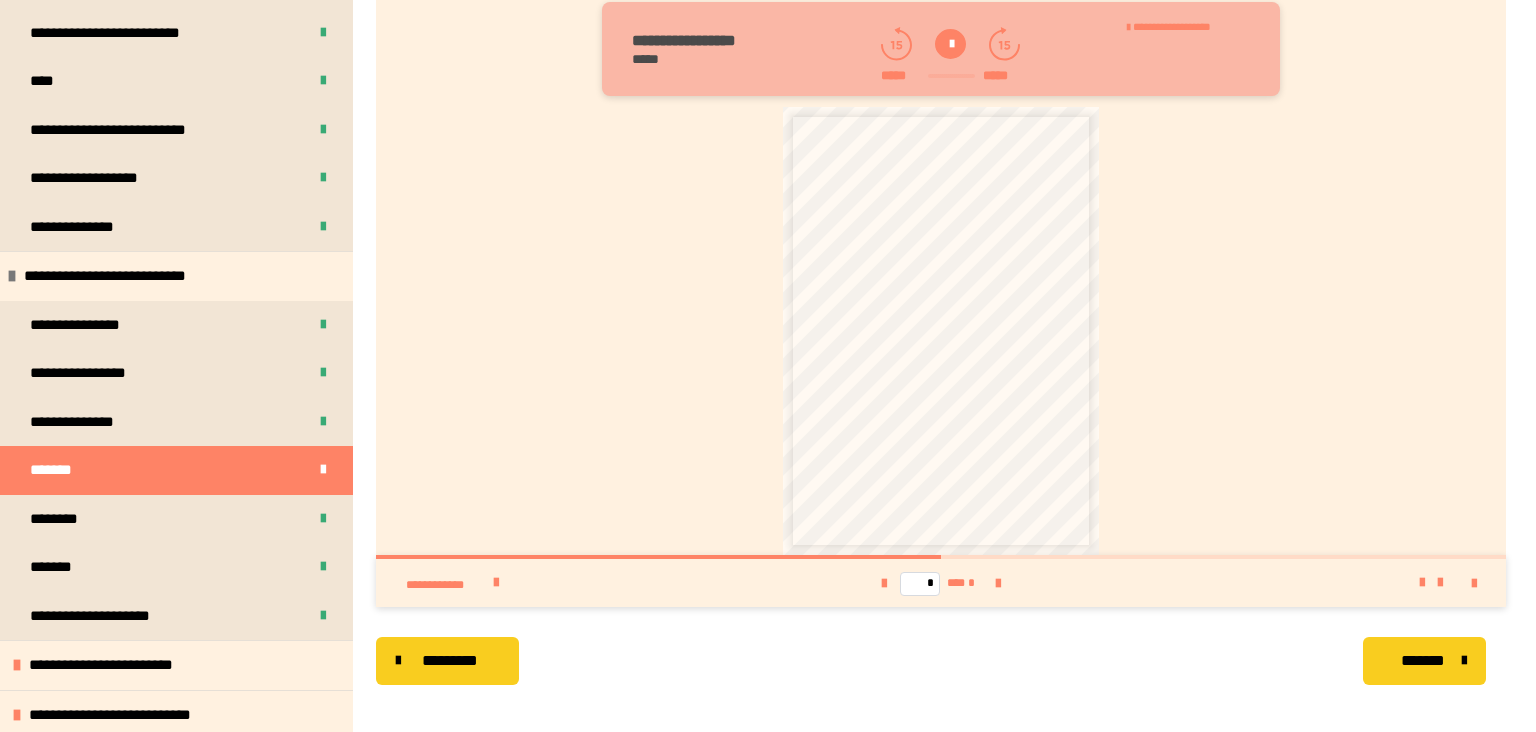 scroll, scrollTop: 624, scrollLeft: 0, axis: vertical 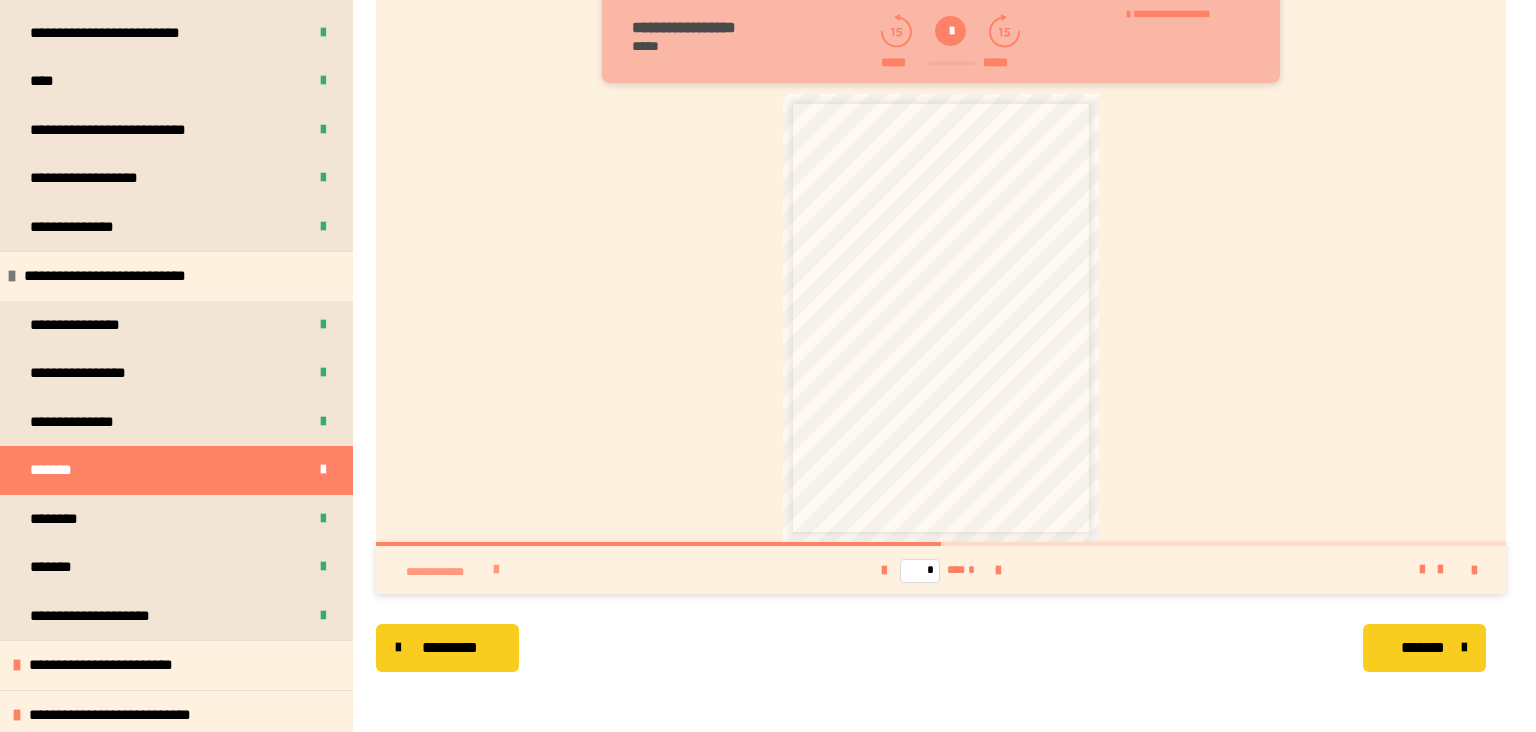 click at bounding box center (496, 570) 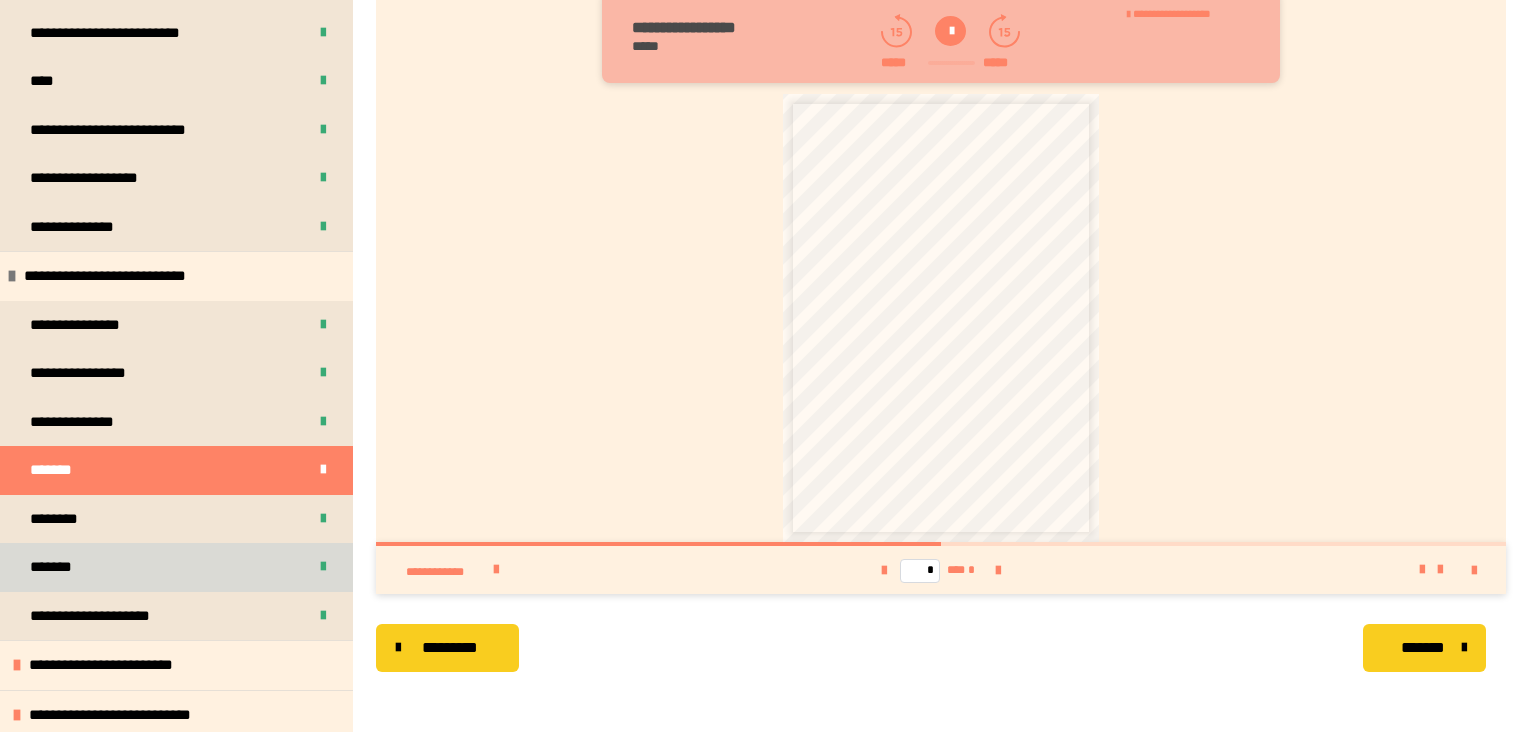 click at bounding box center [323, 567] 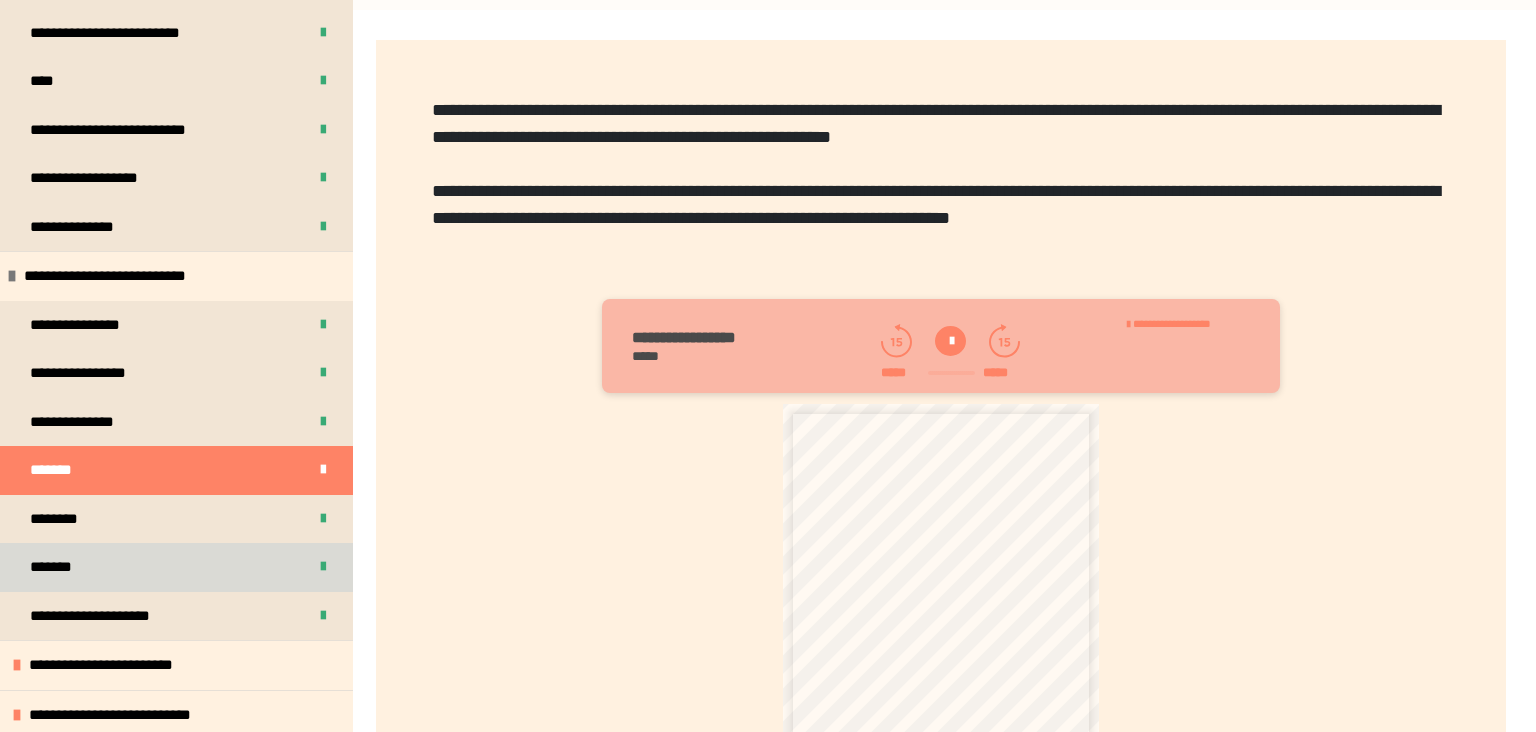 click at bounding box center (323, 567) 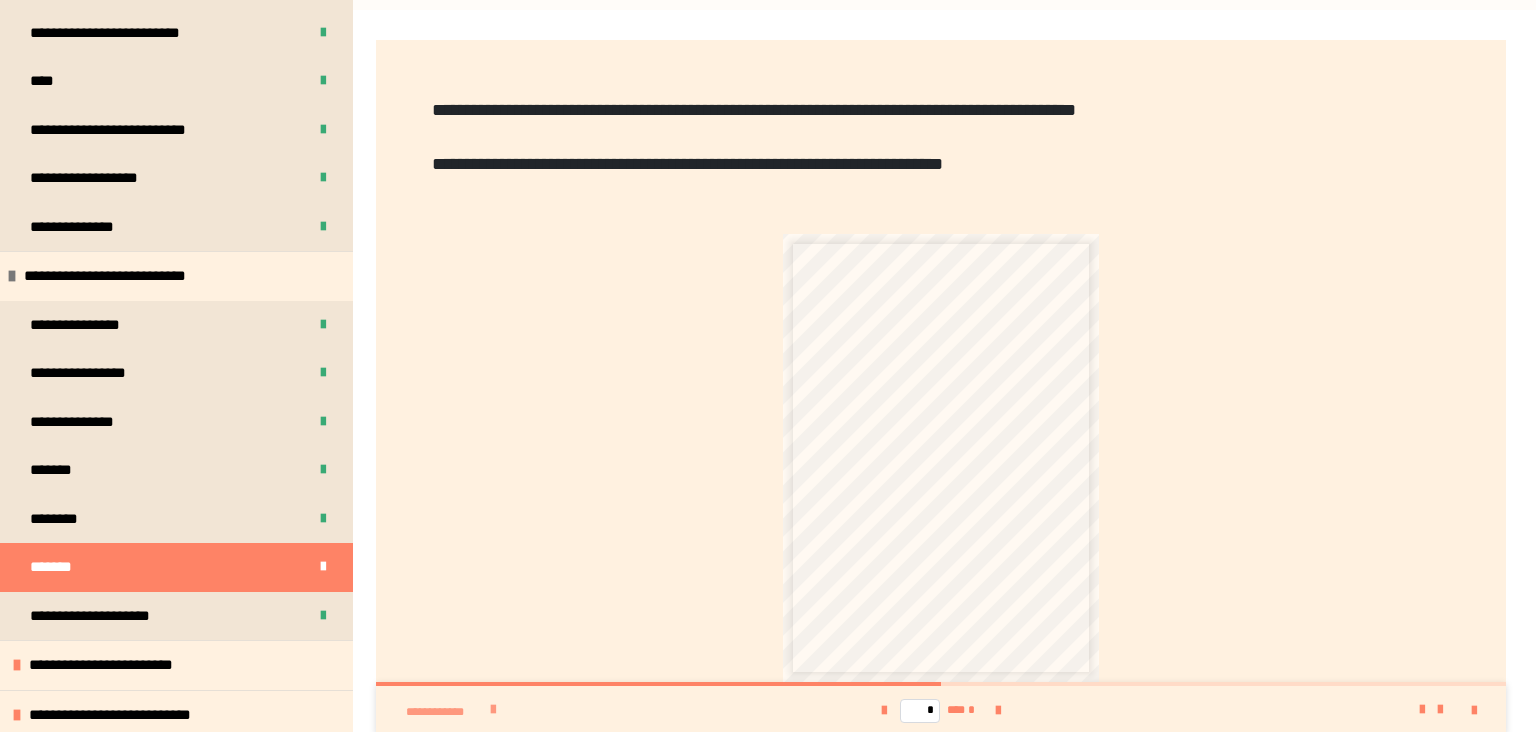 click on "**********" at bounding box center (600, 710) 